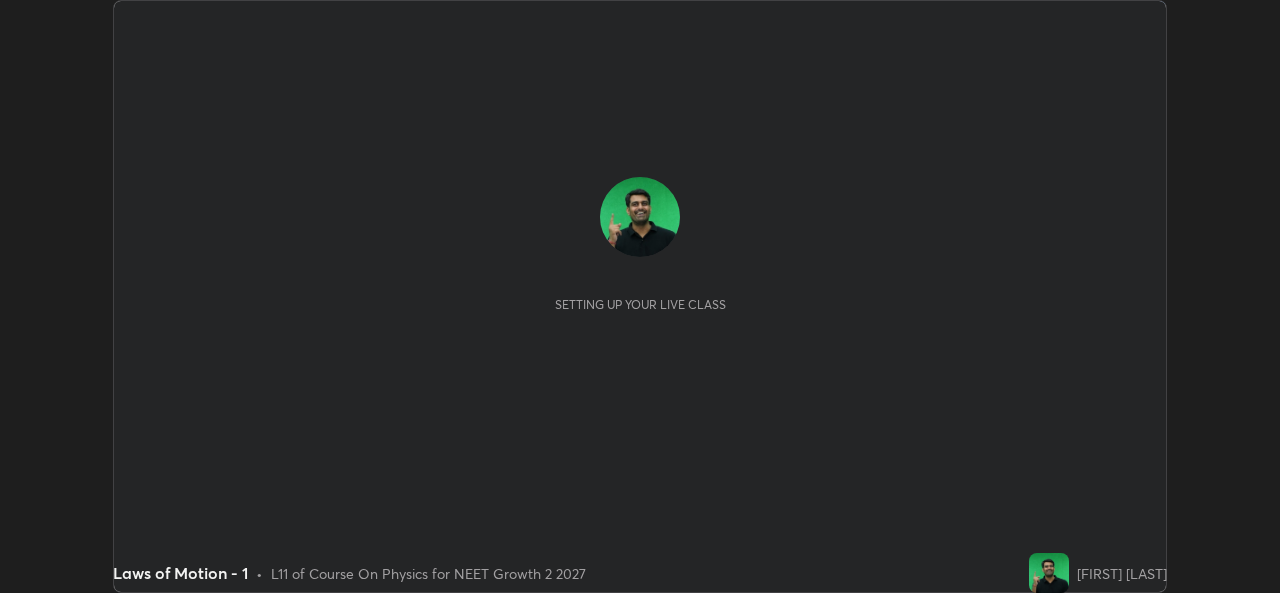scroll, scrollTop: 0, scrollLeft: 0, axis: both 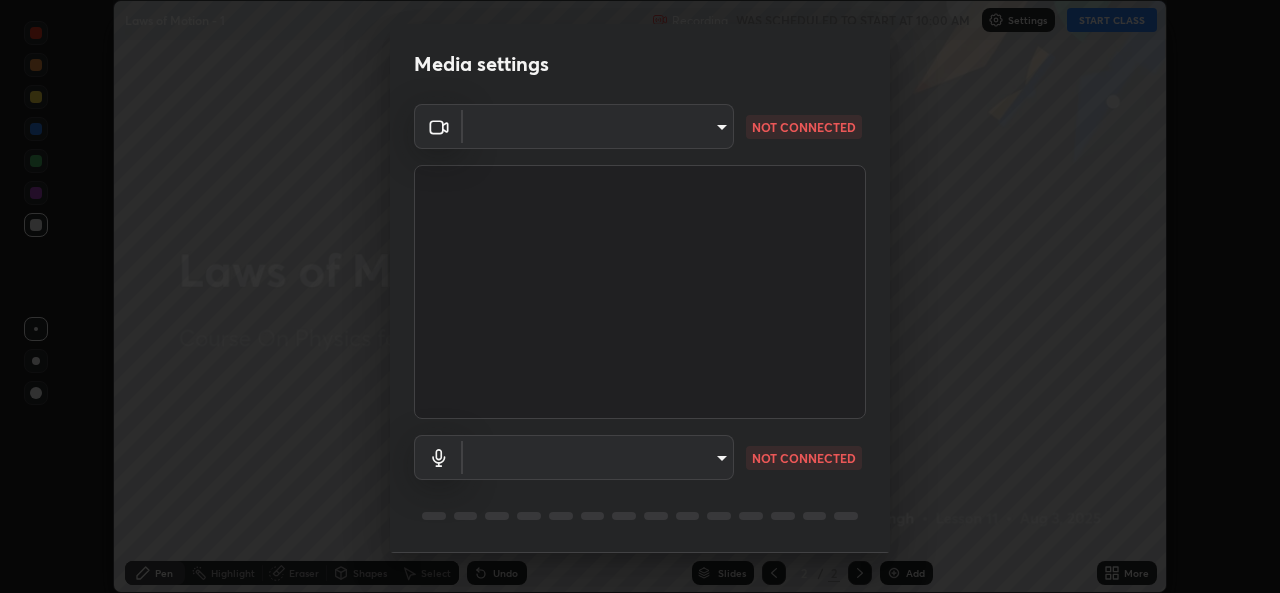 type on "9788daf0cbf52dd0d374ba9f0d4f11576c03820bc15fcf9a4a11f890b69d92bf" 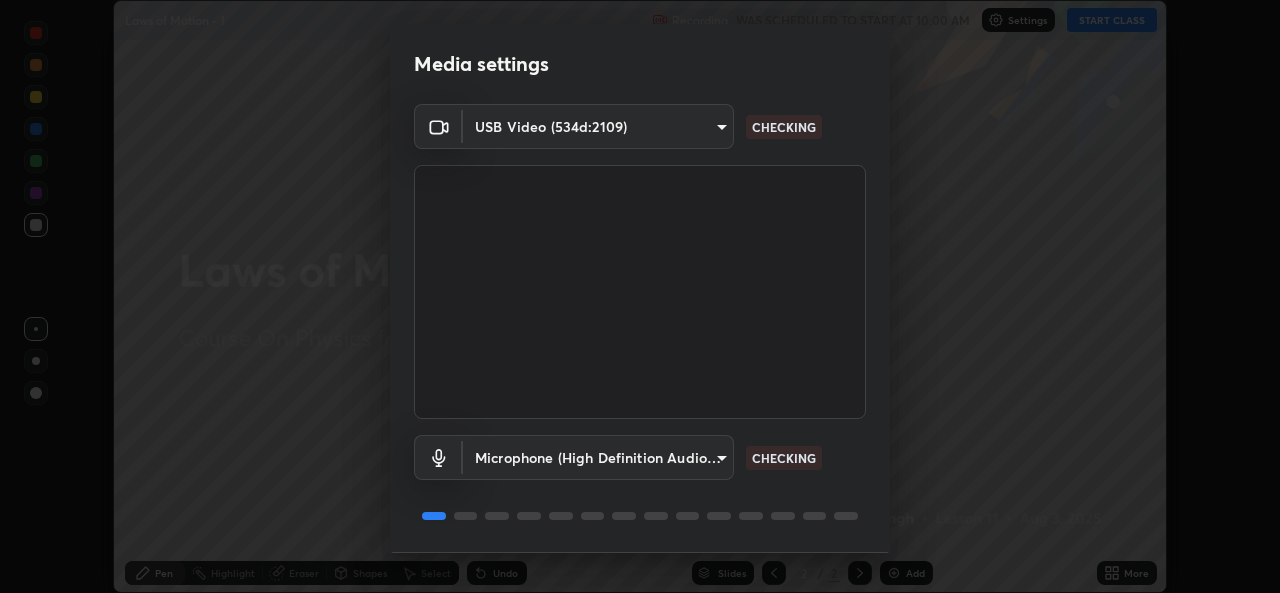 scroll, scrollTop: 63, scrollLeft: 0, axis: vertical 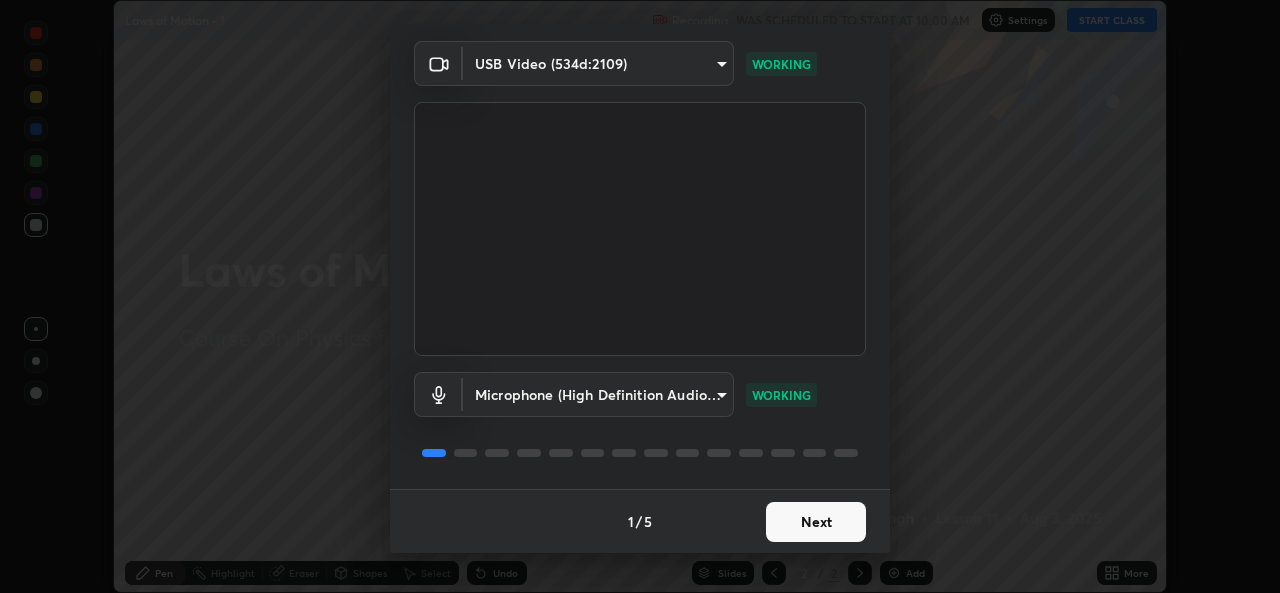 click on "Next" at bounding box center [816, 522] 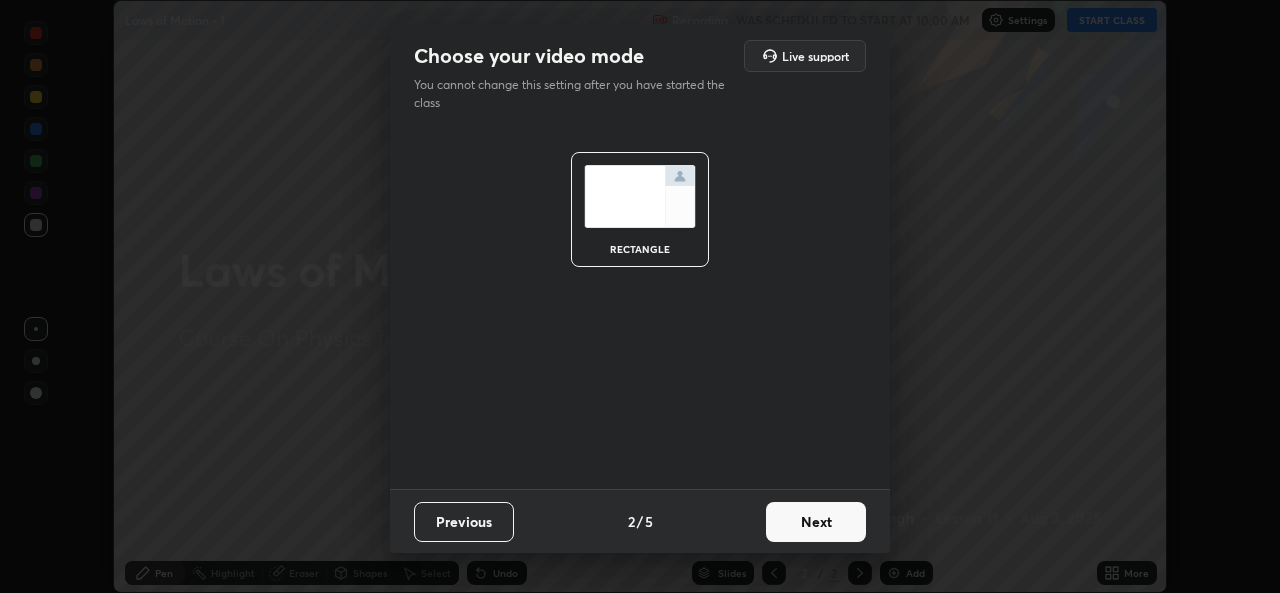click on "Next" at bounding box center [816, 522] 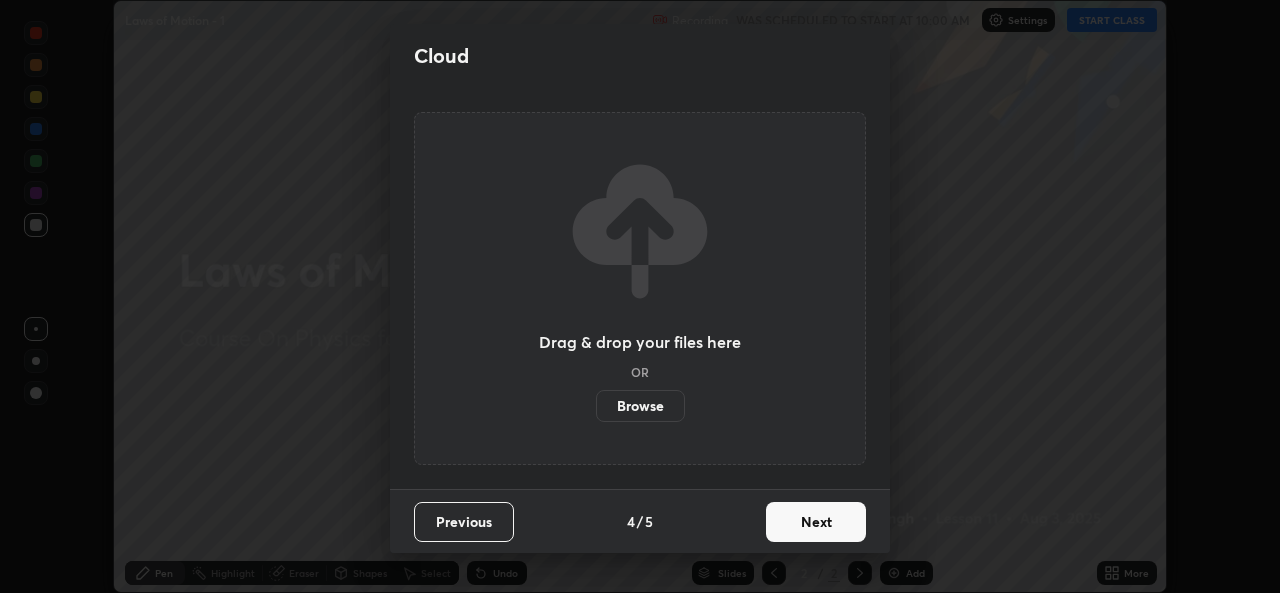 click on "Next" at bounding box center [816, 522] 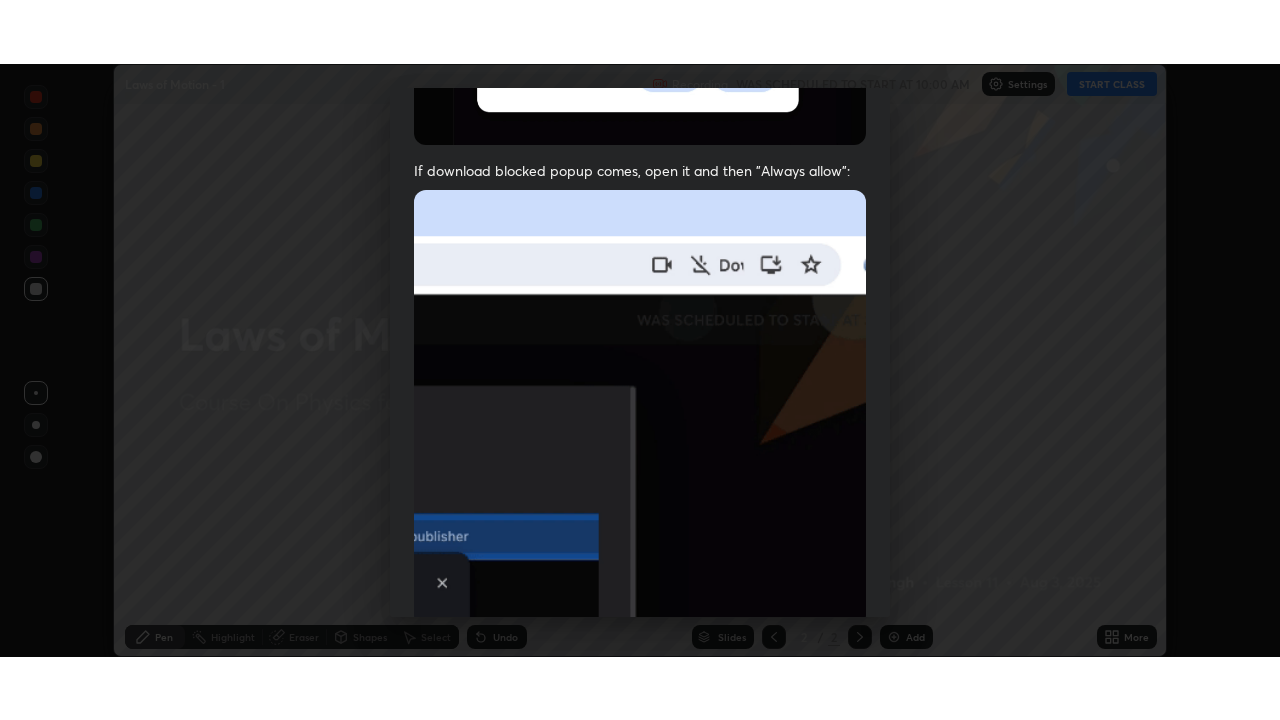 scroll, scrollTop: 471, scrollLeft: 0, axis: vertical 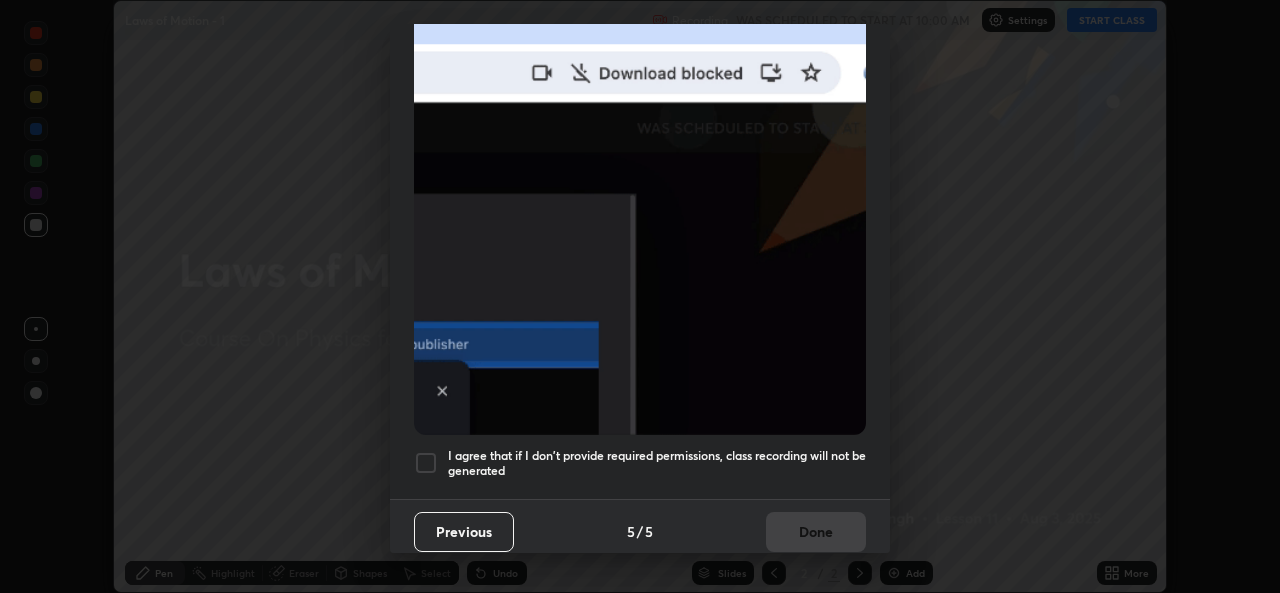 click at bounding box center (426, 463) 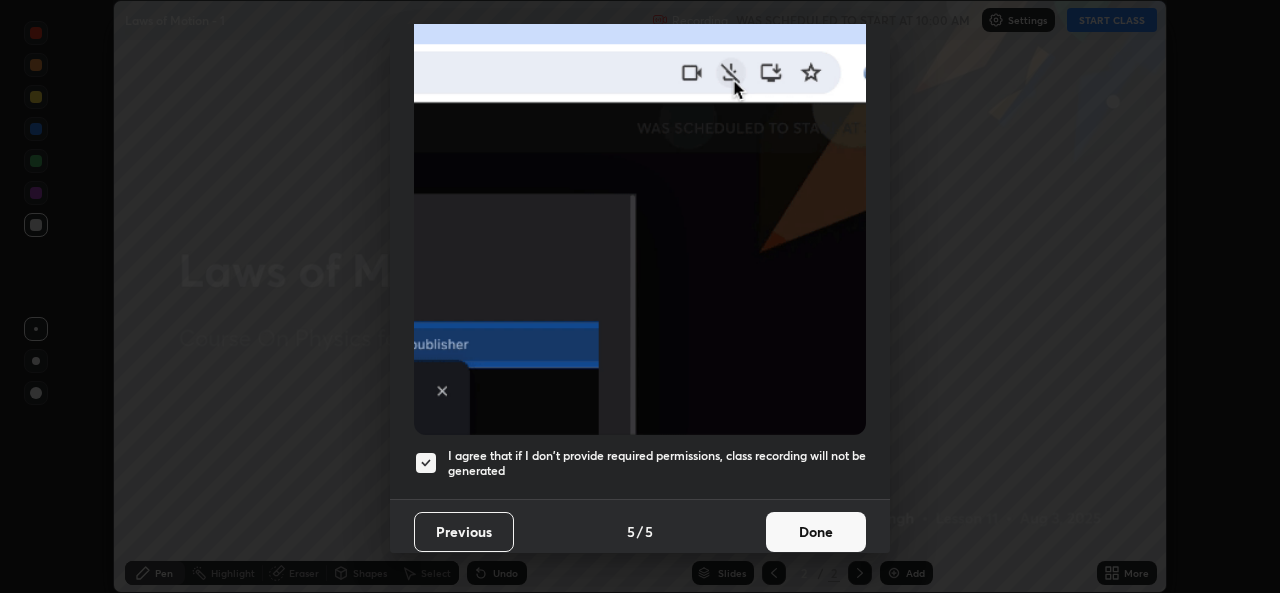 click on "Done" at bounding box center [816, 532] 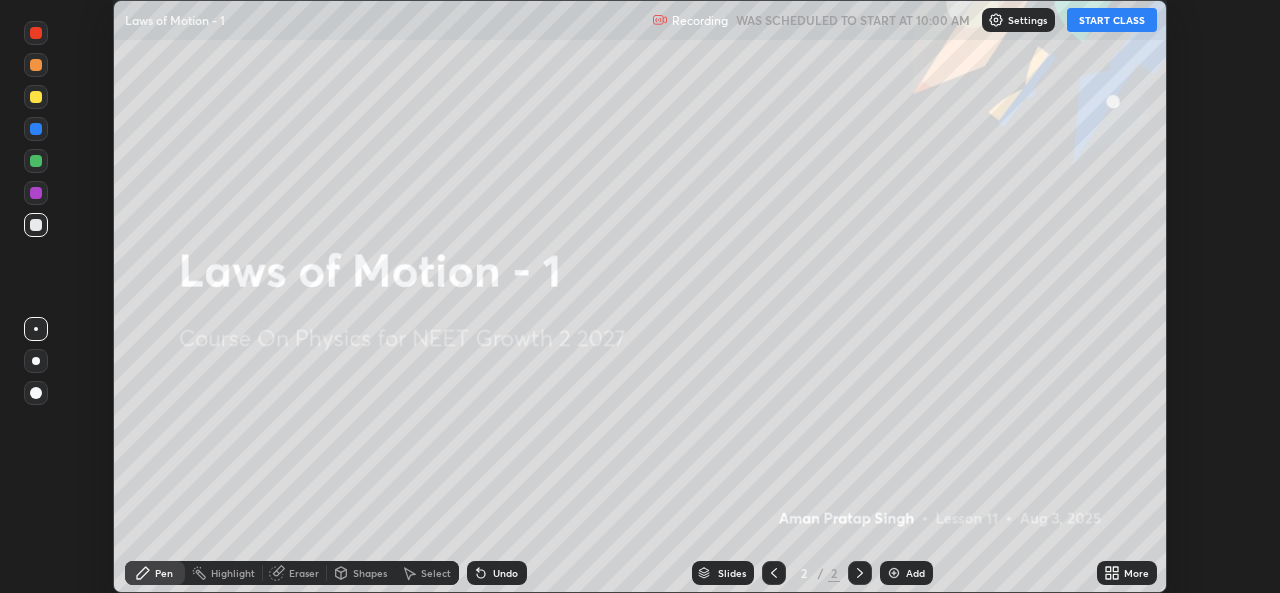click on "START CLASS" at bounding box center (1112, 20) 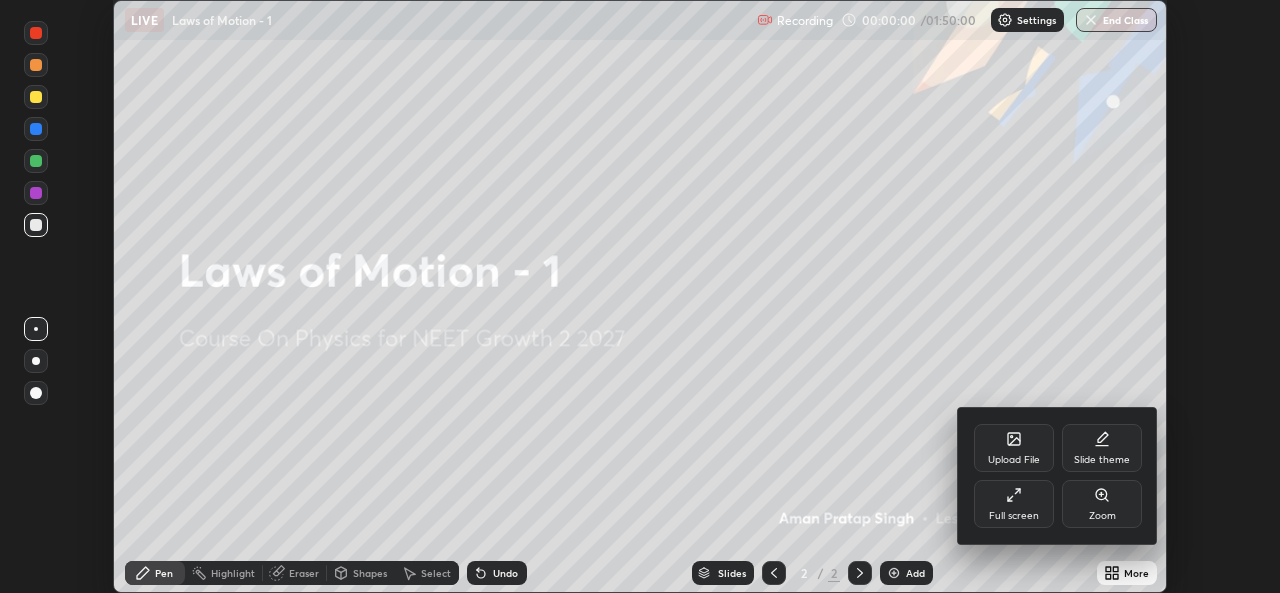 click on "Full screen" at bounding box center [1014, 504] 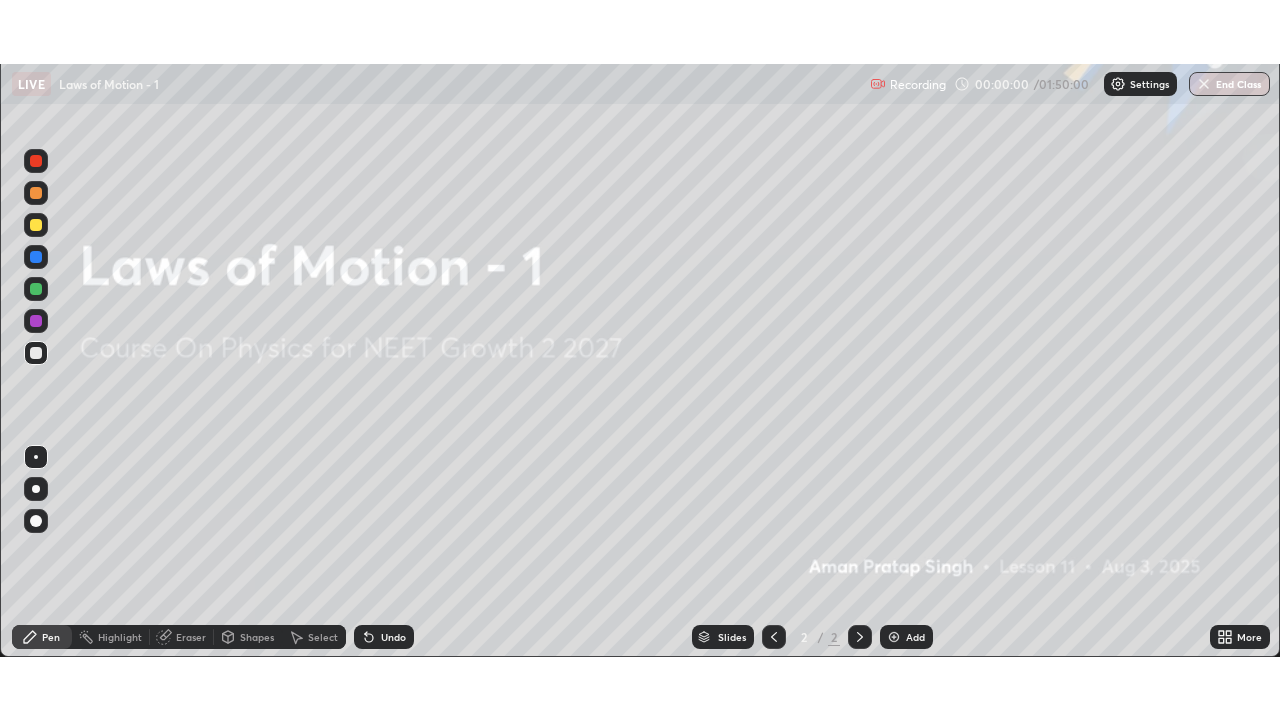 scroll, scrollTop: 99280, scrollLeft: 98720, axis: both 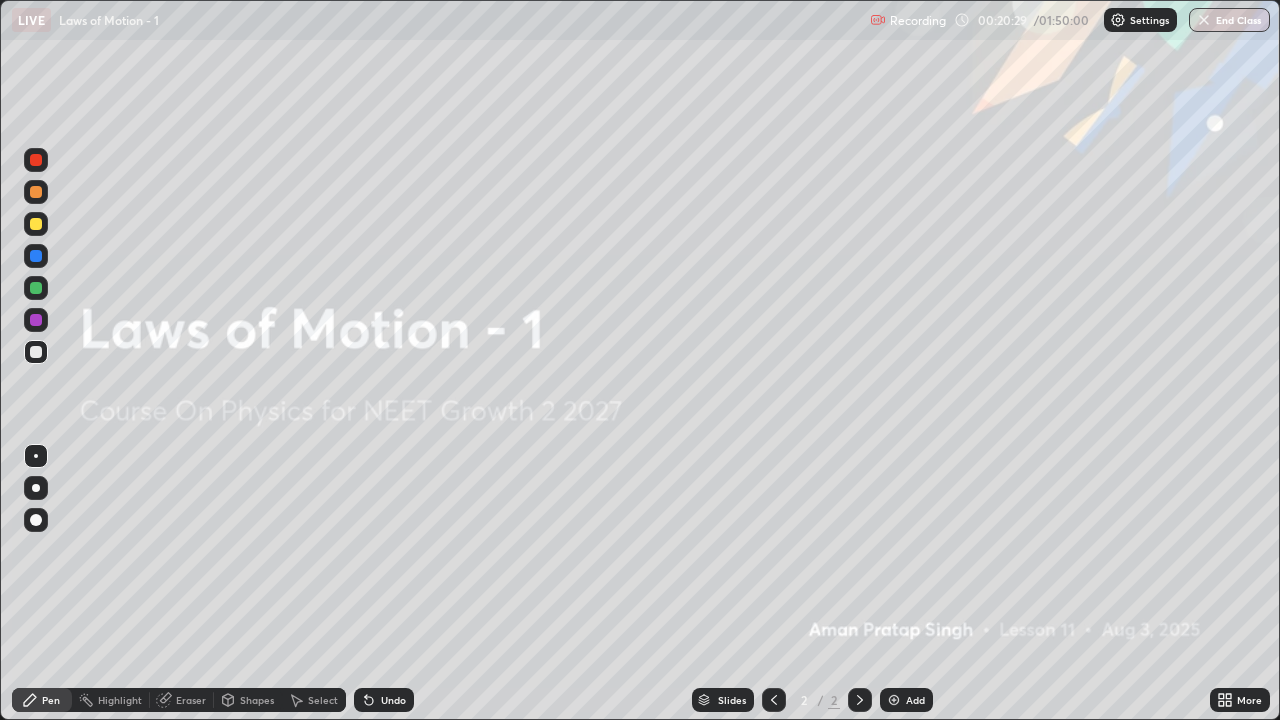 click on "Add" at bounding box center (906, 700) 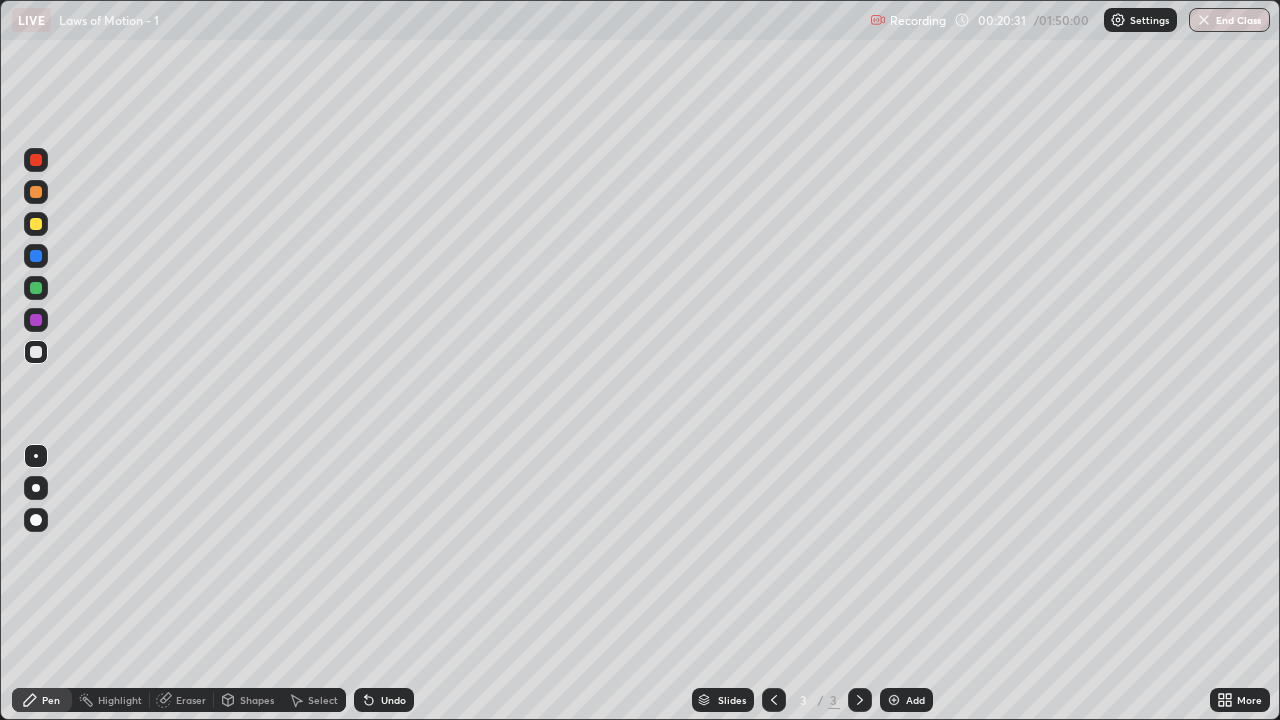 click at bounding box center [36, 488] 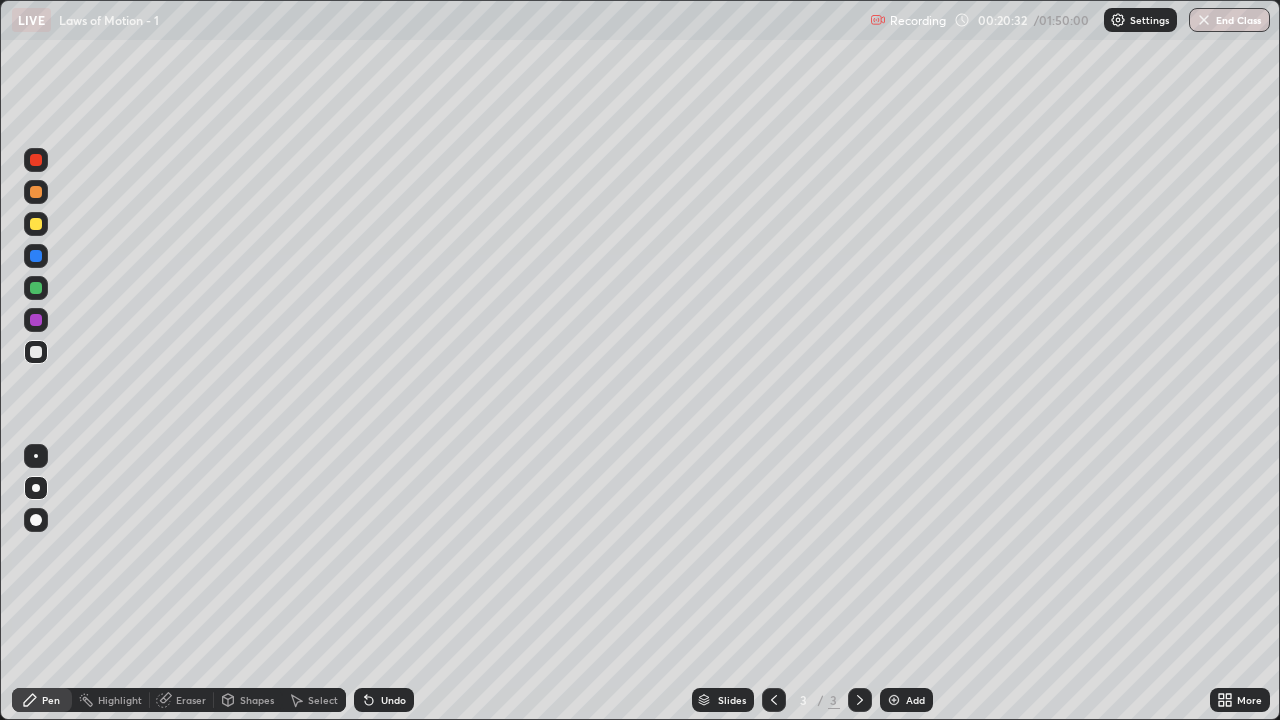 click at bounding box center (36, 224) 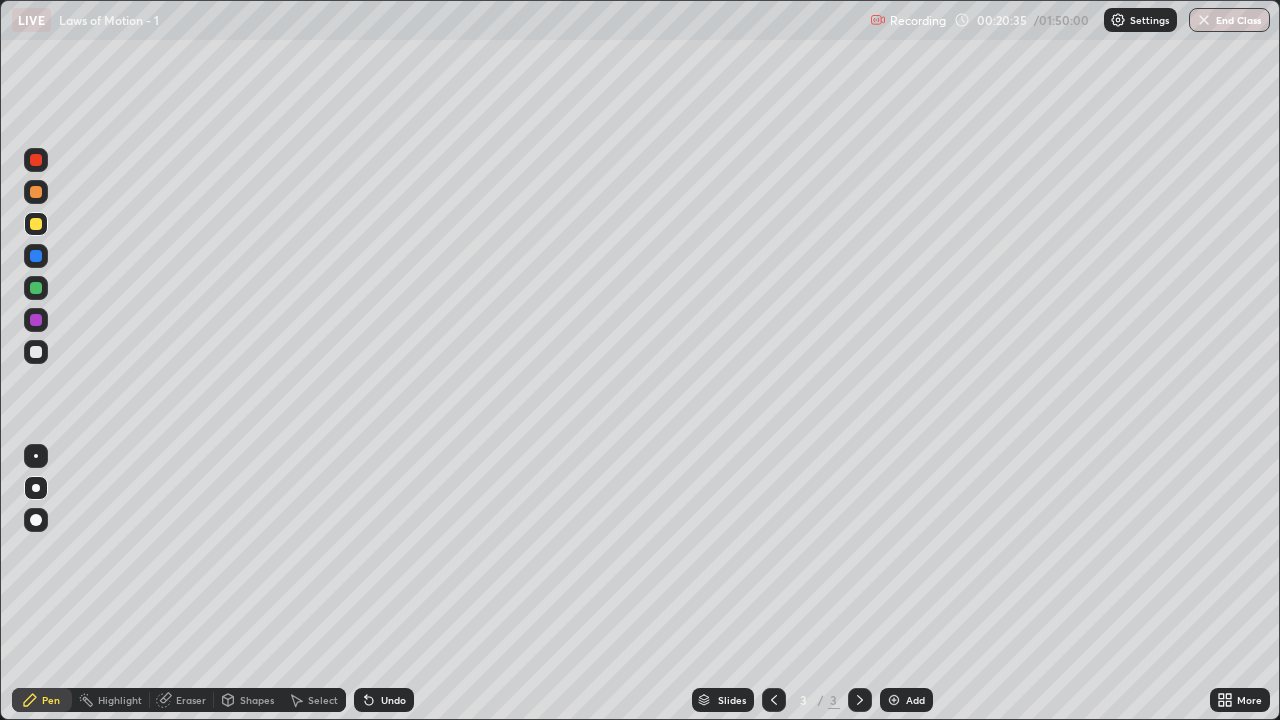 click on "Undo" at bounding box center [393, 700] 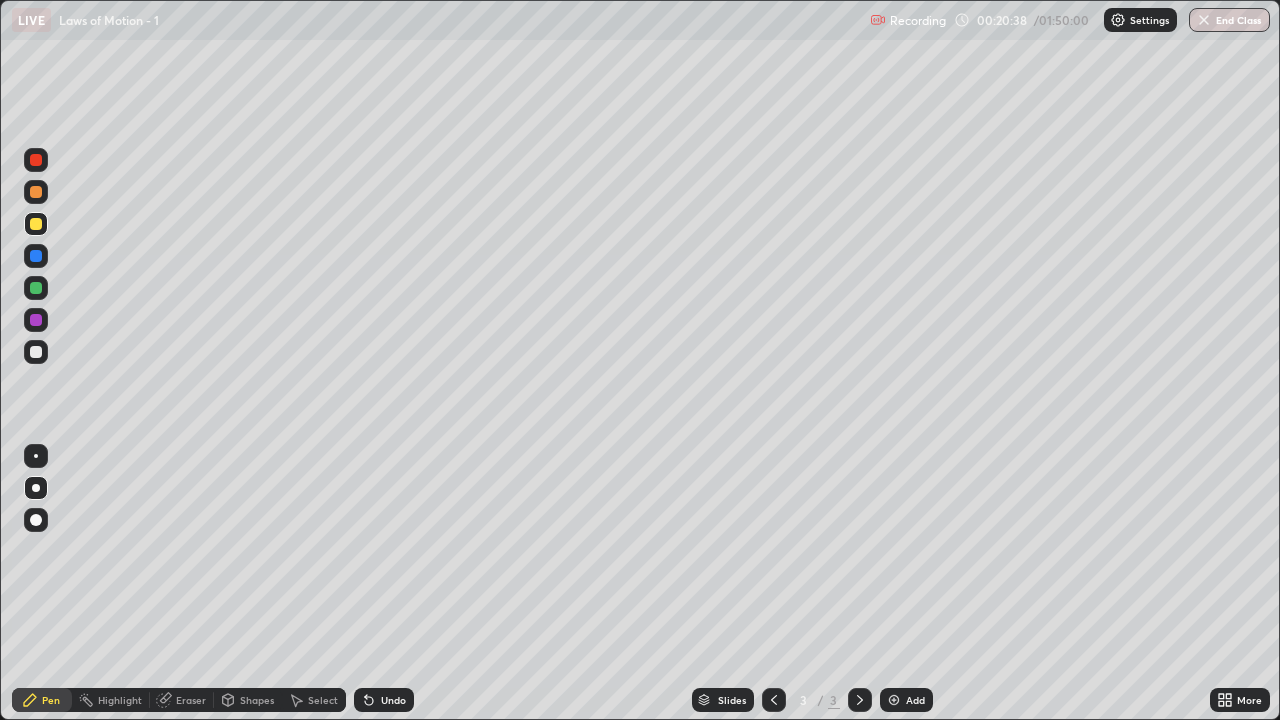 click on "Undo" at bounding box center (393, 700) 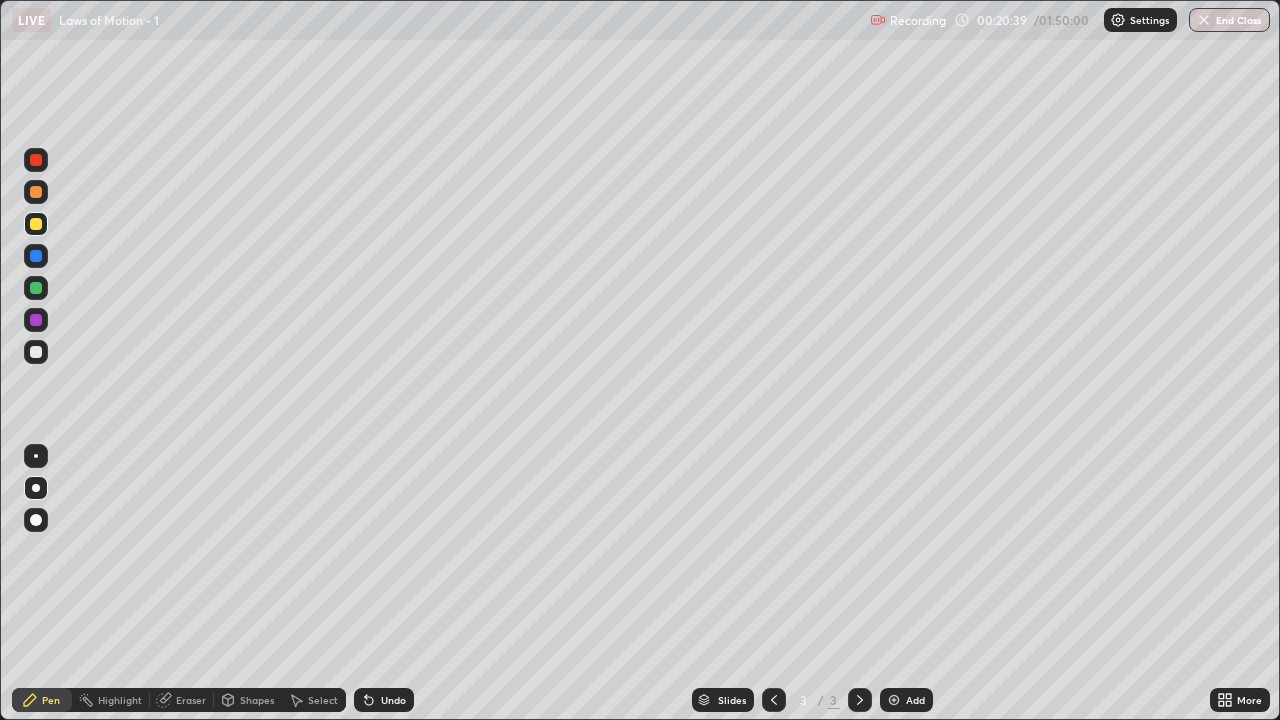 click on "Undo" at bounding box center (393, 700) 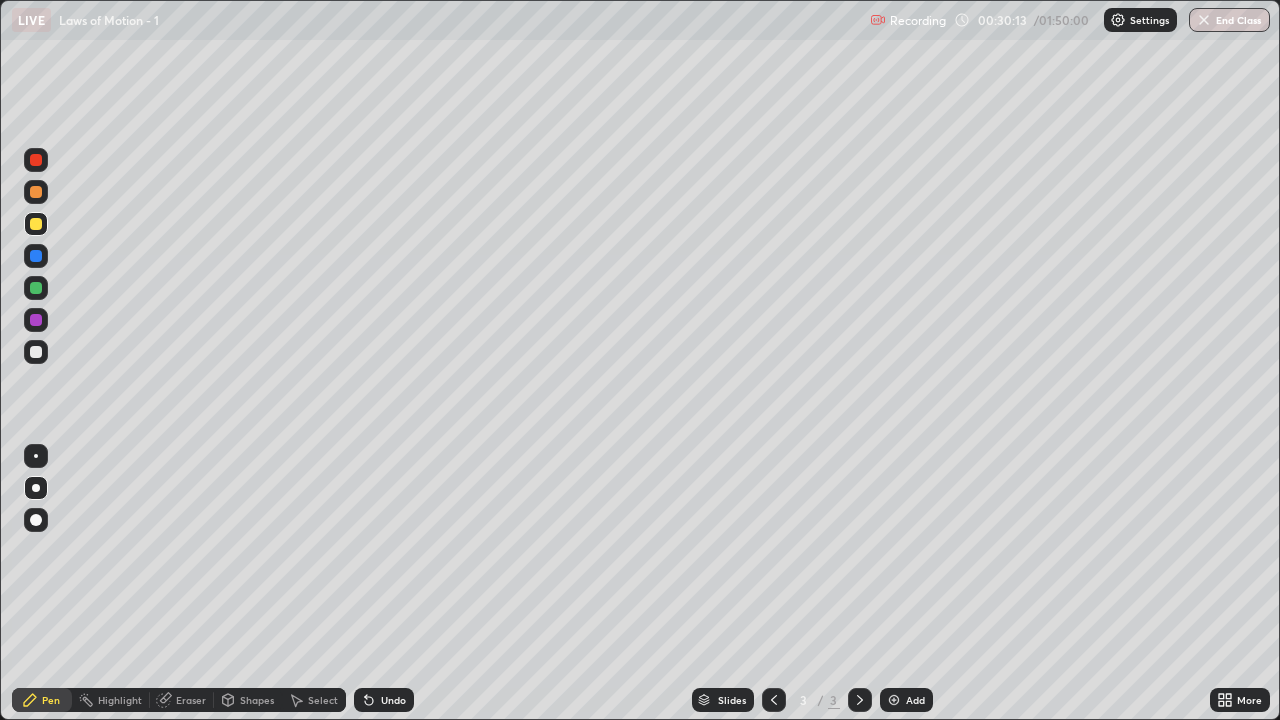 click on "Add" at bounding box center (915, 700) 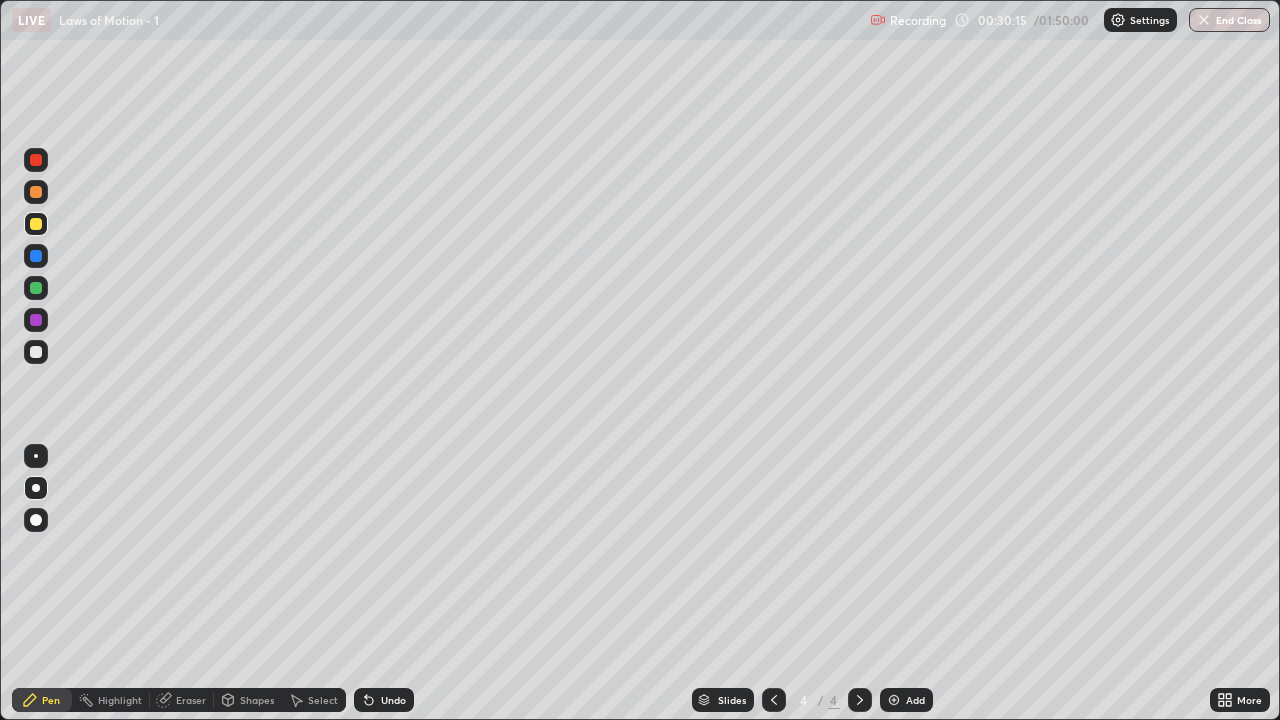 click at bounding box center [36, 352] 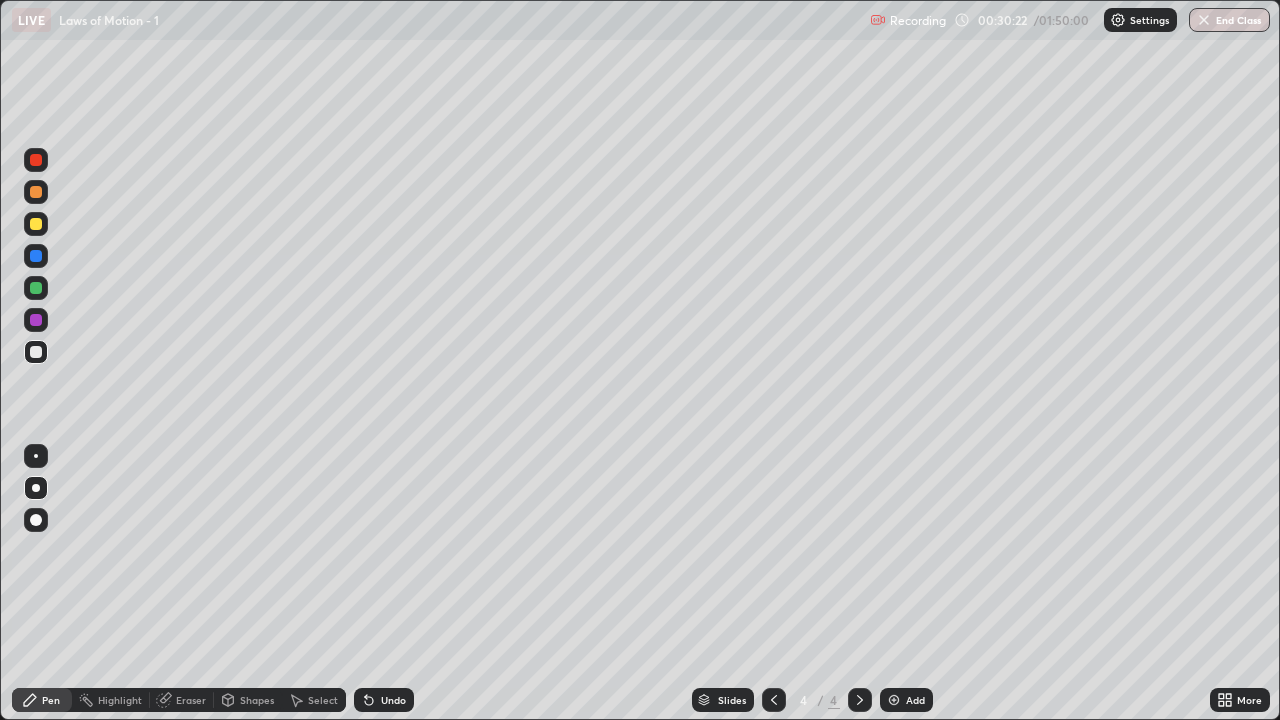 click at bounding box center [36, 224] 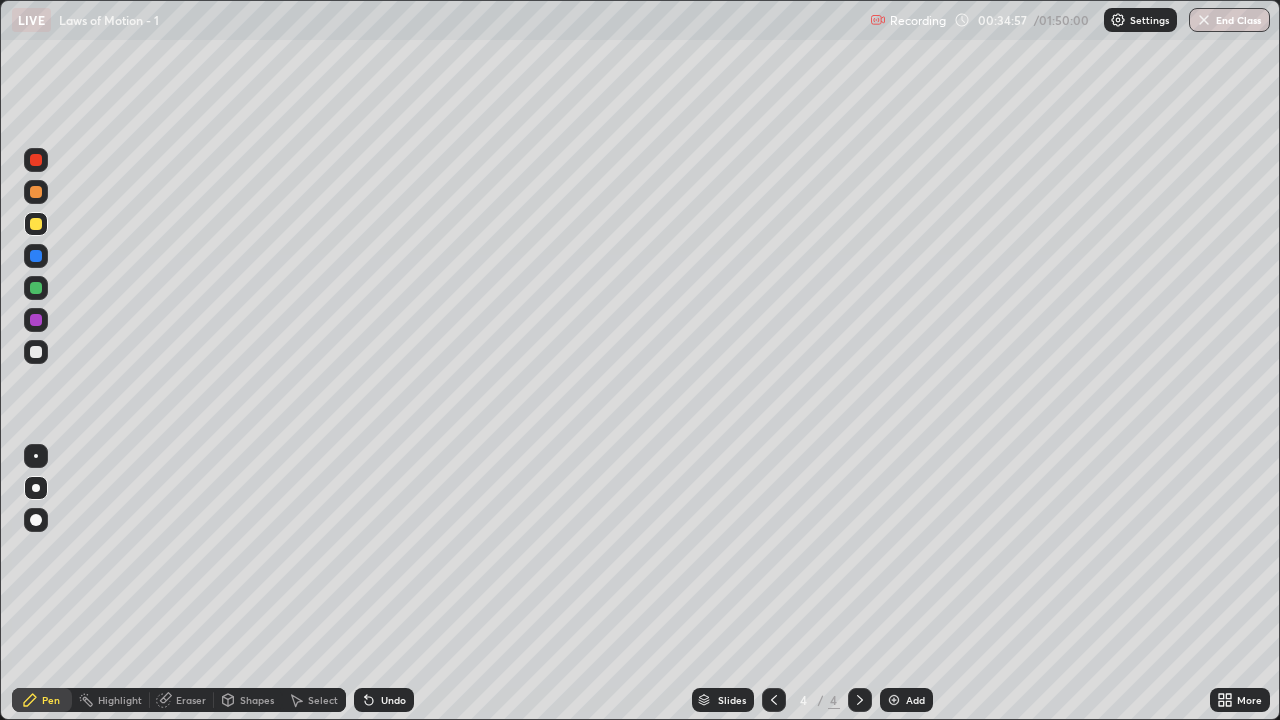 click on "Add" at bounding box center [915, 700] 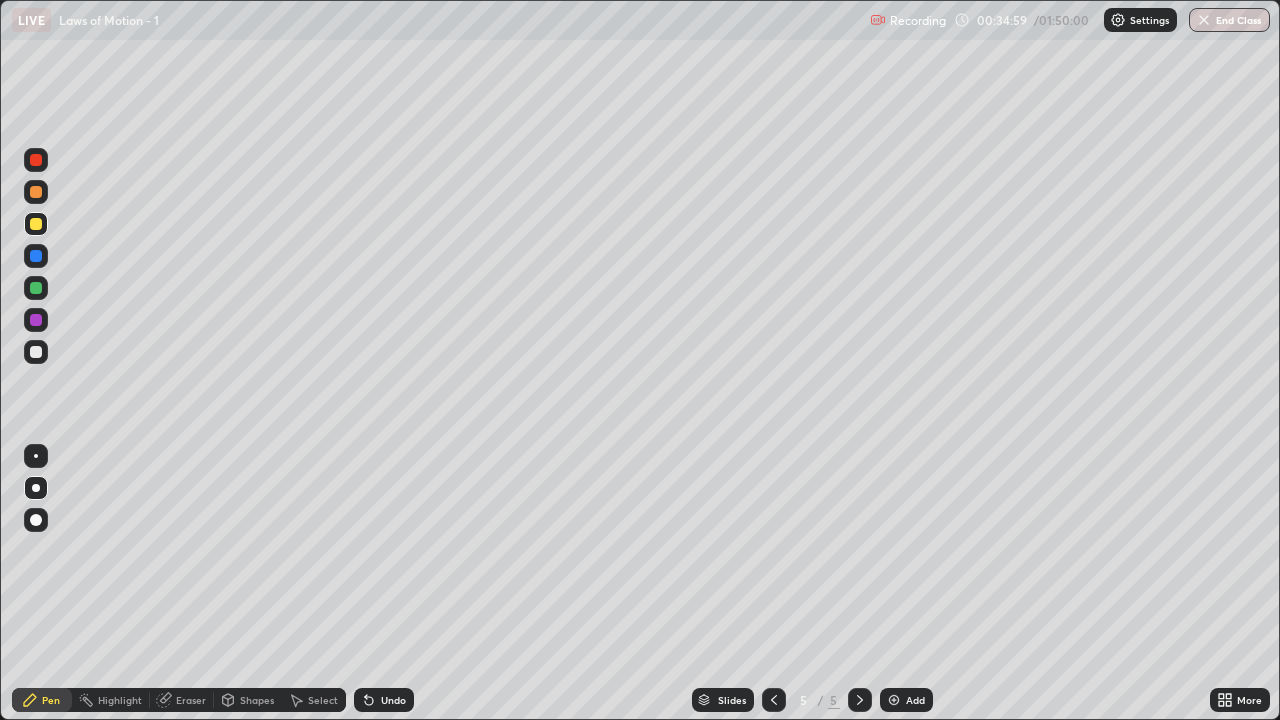 click at bounding box center [36, 352] 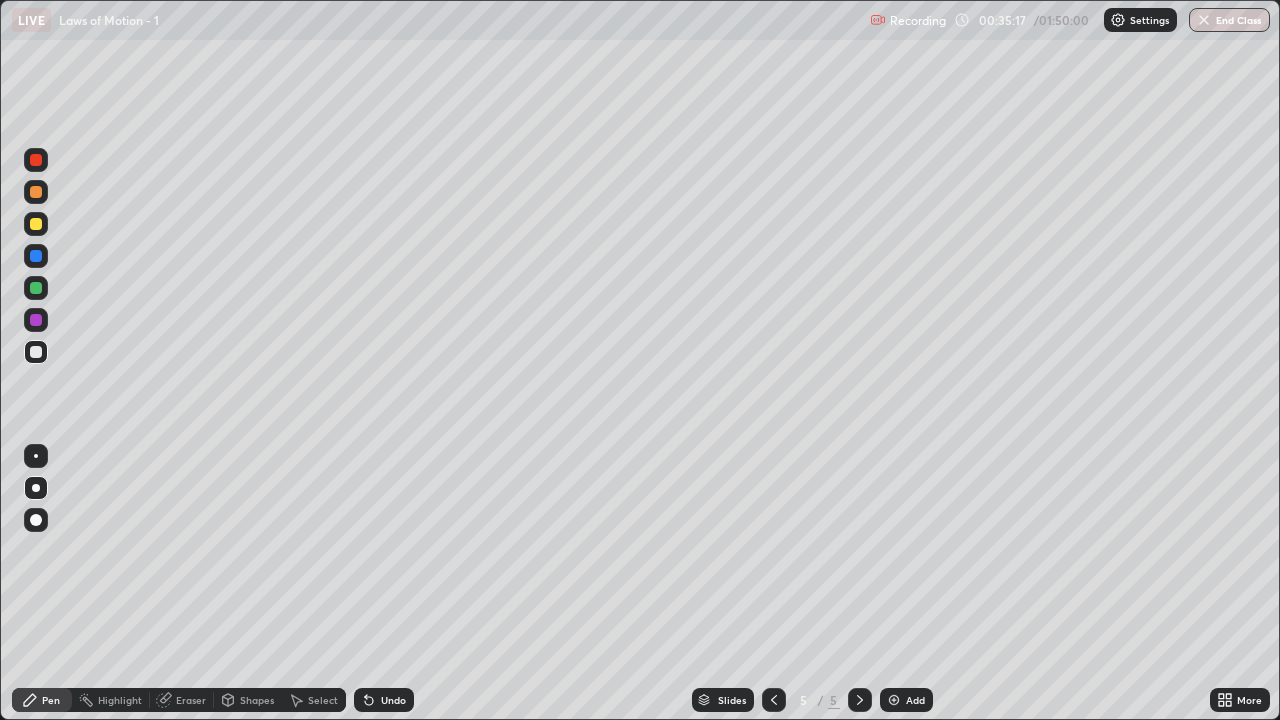 click on "Shapes" at bounding box center [257, 700] 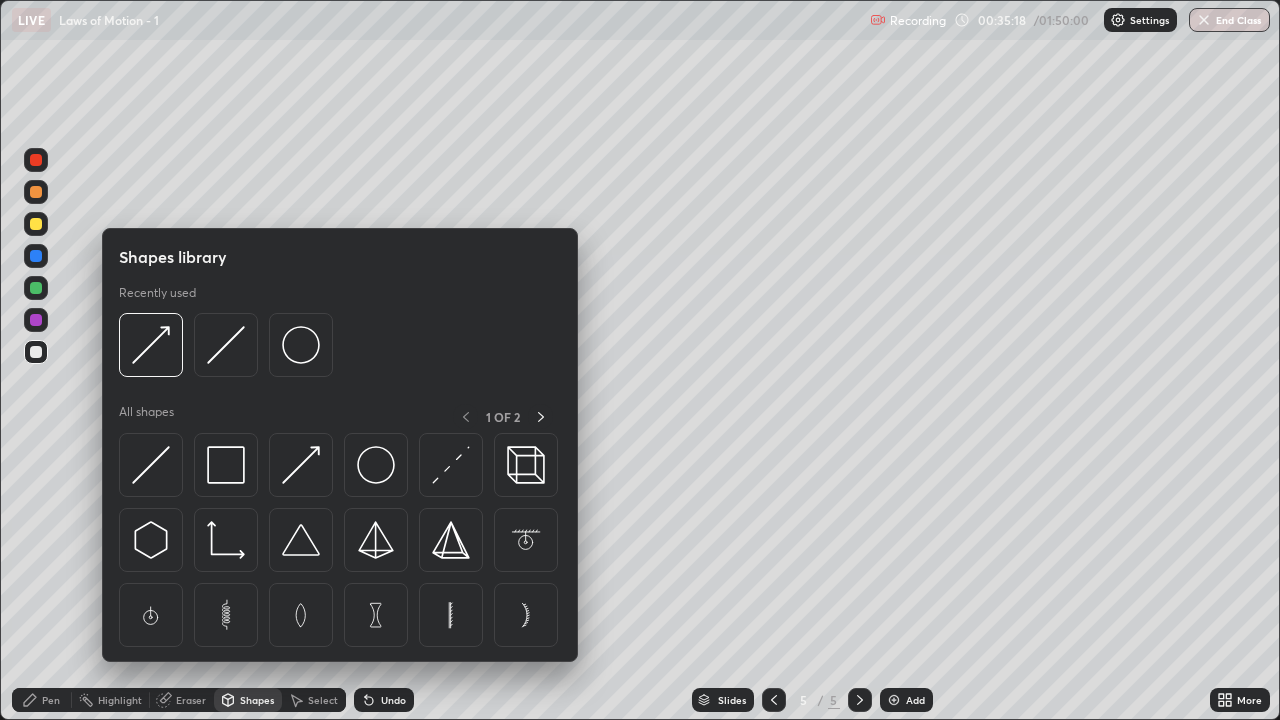 click on "Eraser" at bounding box center (191, 700) 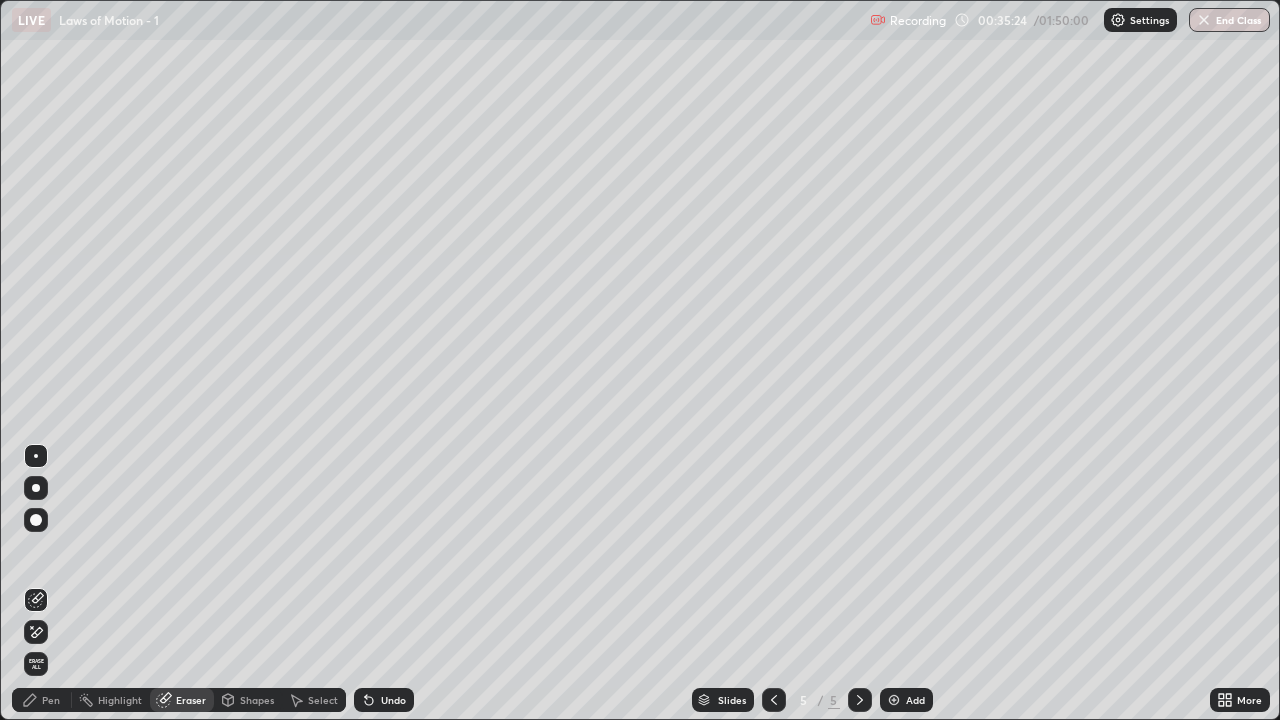click on "Pen" at bounding box center (42, 700) 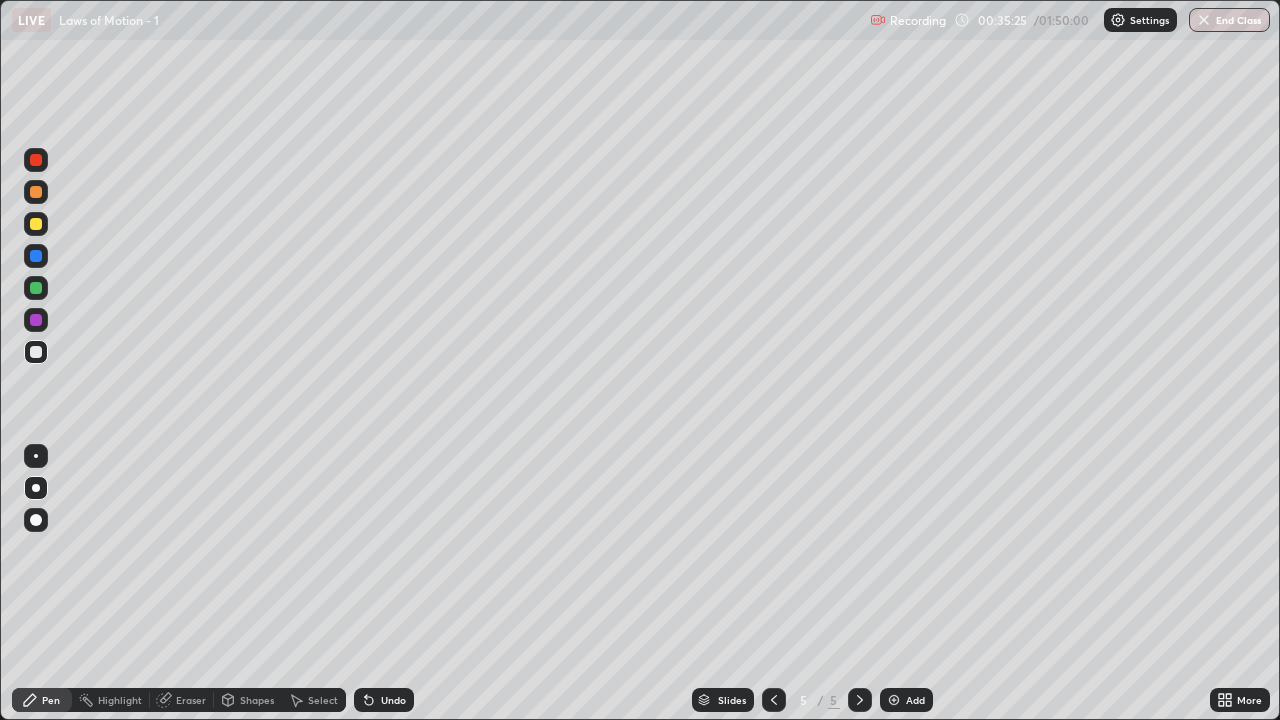 click on "Pen" at bounding box center [51, 700] 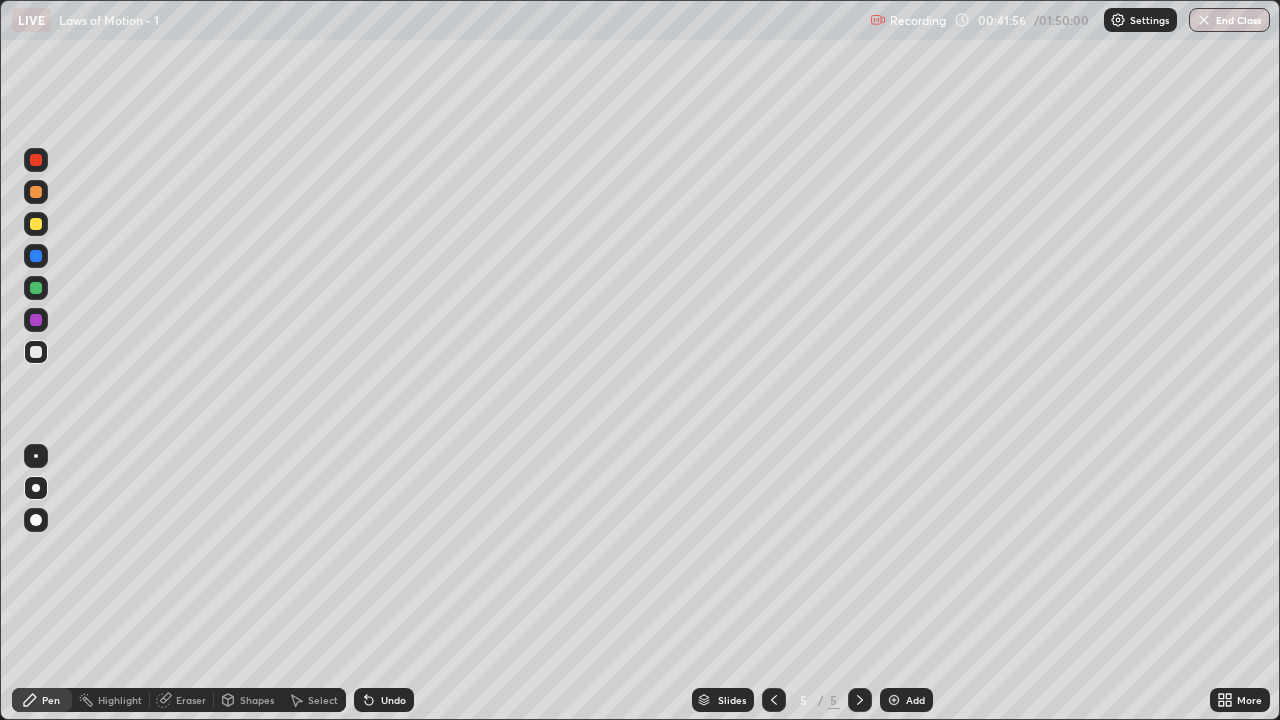 click at bounding box center (36, 224) 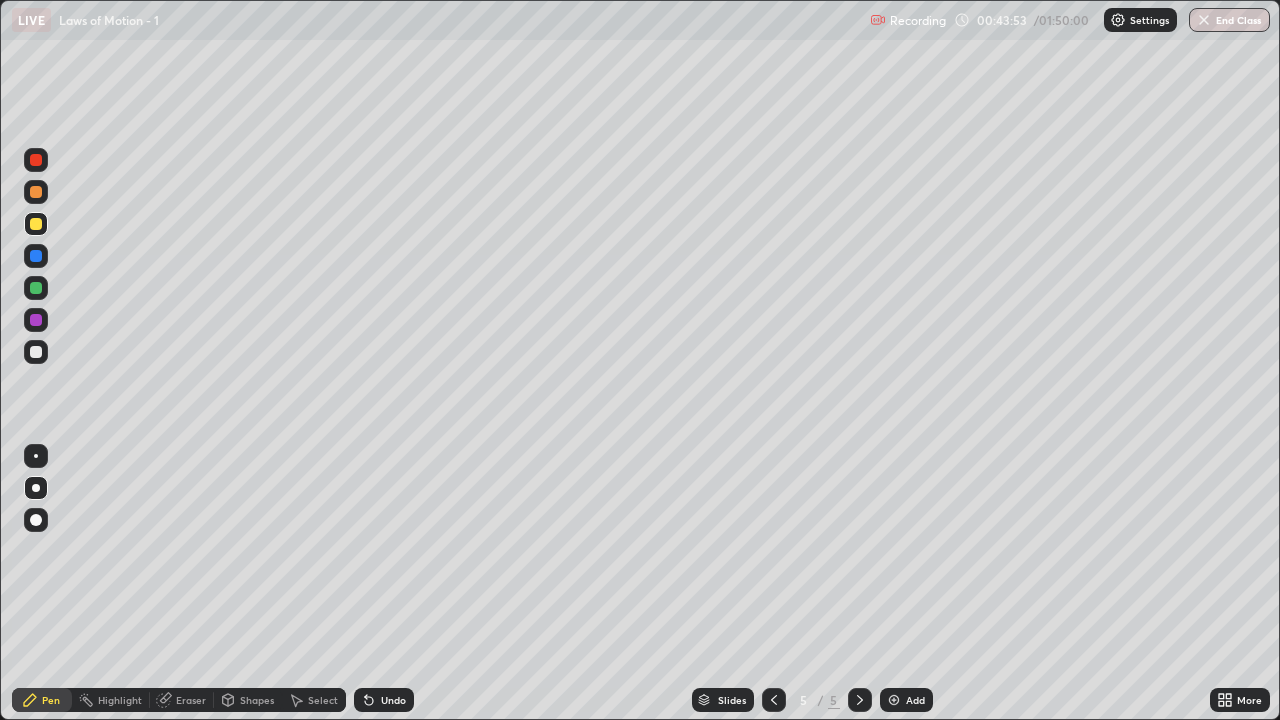 click on "Add" at bounding box center (915, 700) 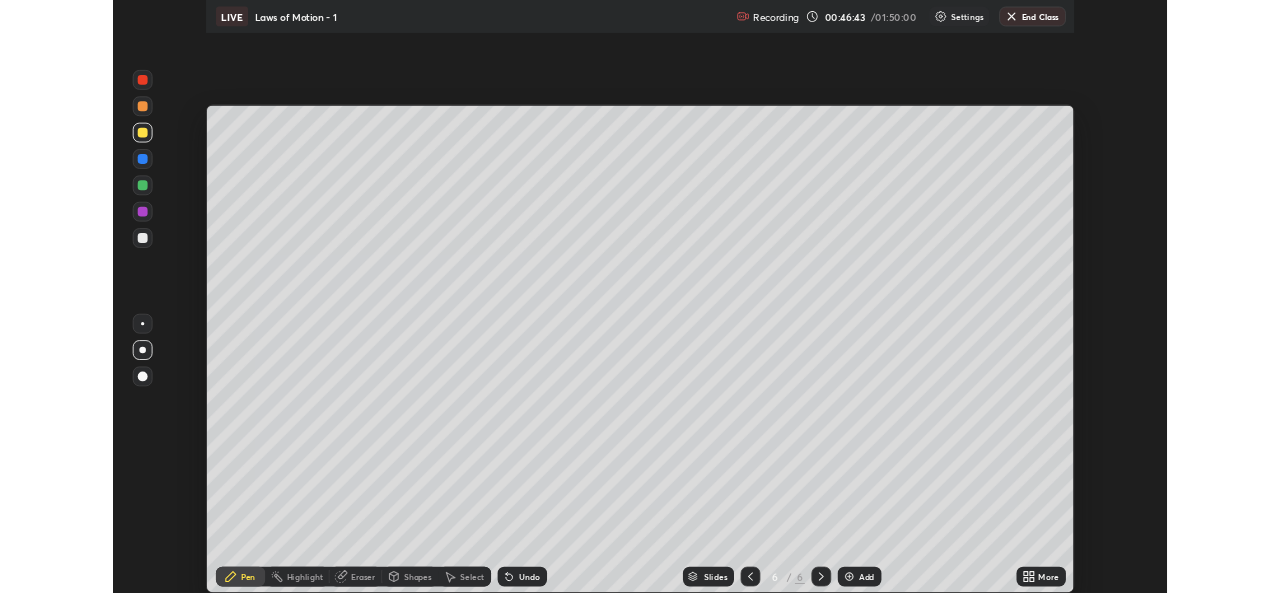 scroll, scrollTop: 593, scrollLeft: 1280, axis: both 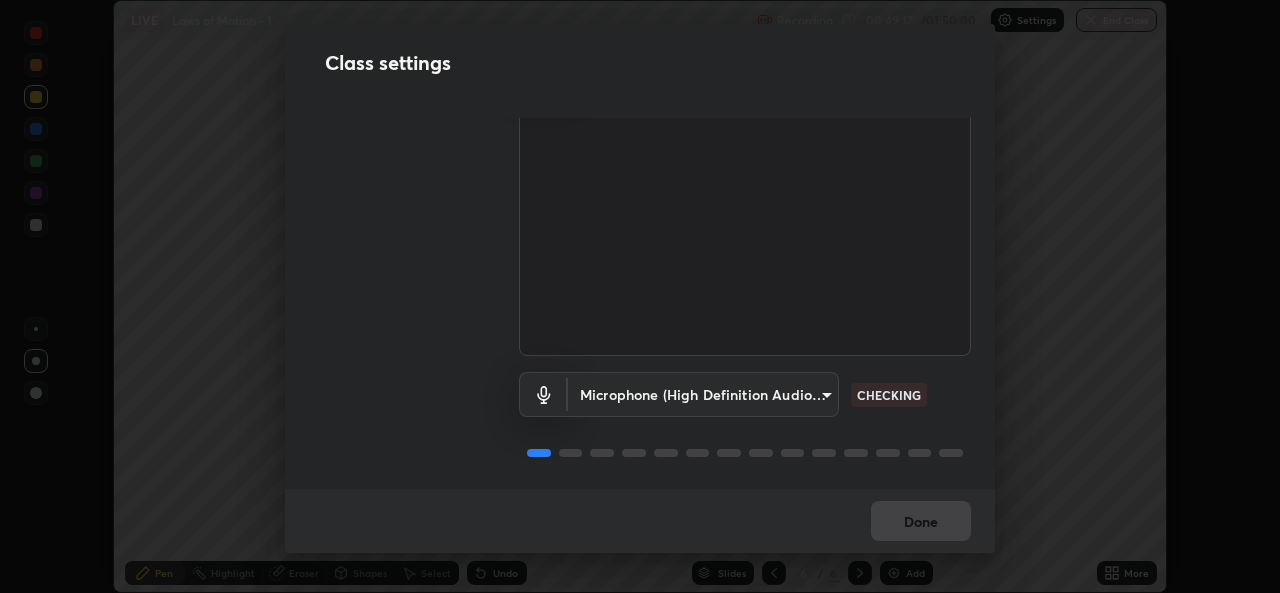 click on "Done" at bounding box center [640, 521] 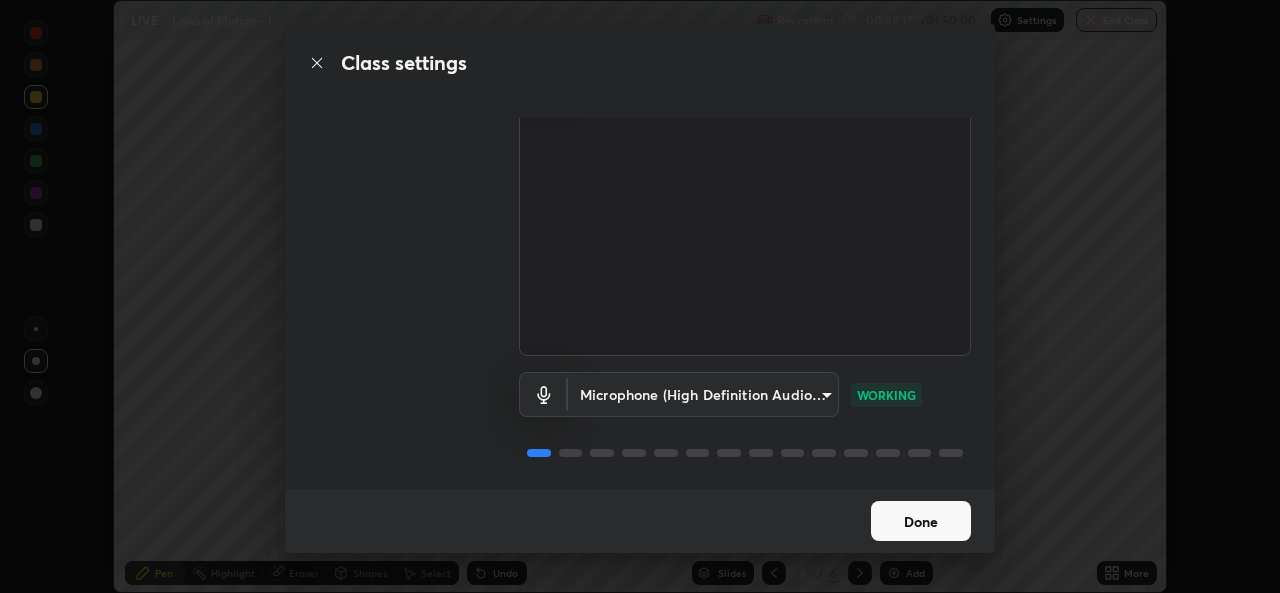 click on "Done" at bounding box center [921, 521] 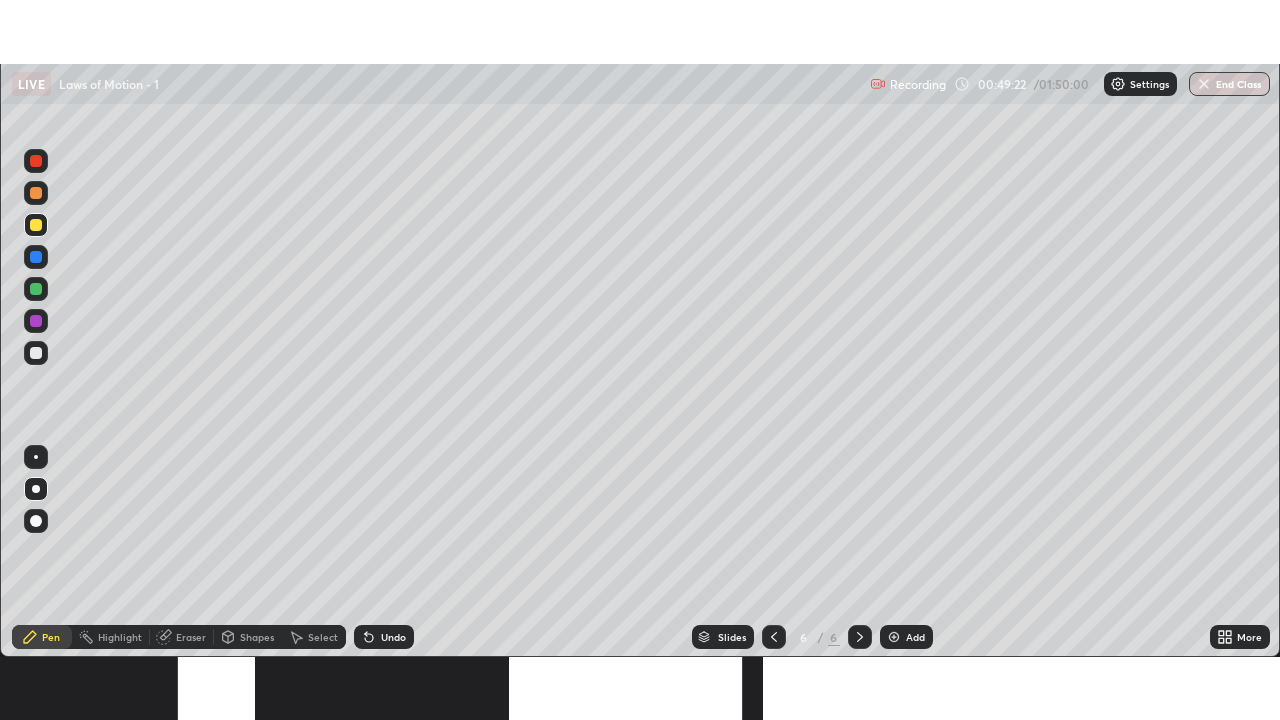 scroll, scrollTop: 99280, scrollLeft: 98720, axis: both 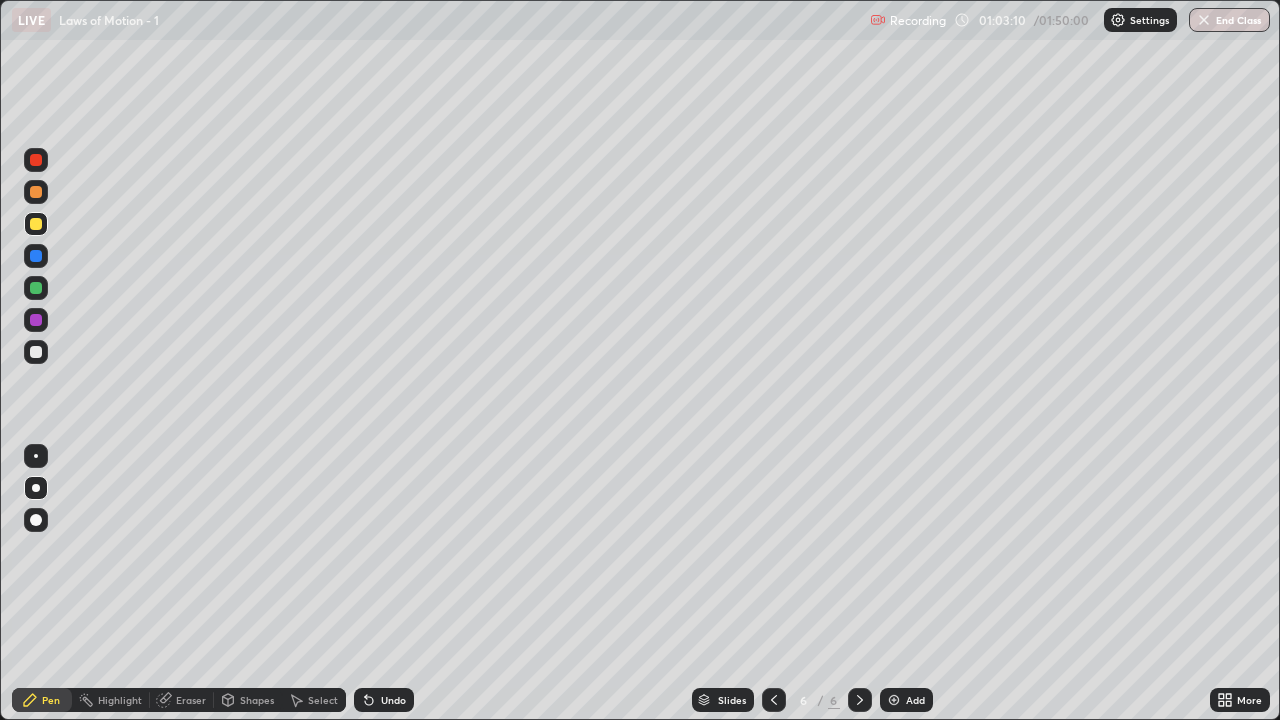 click 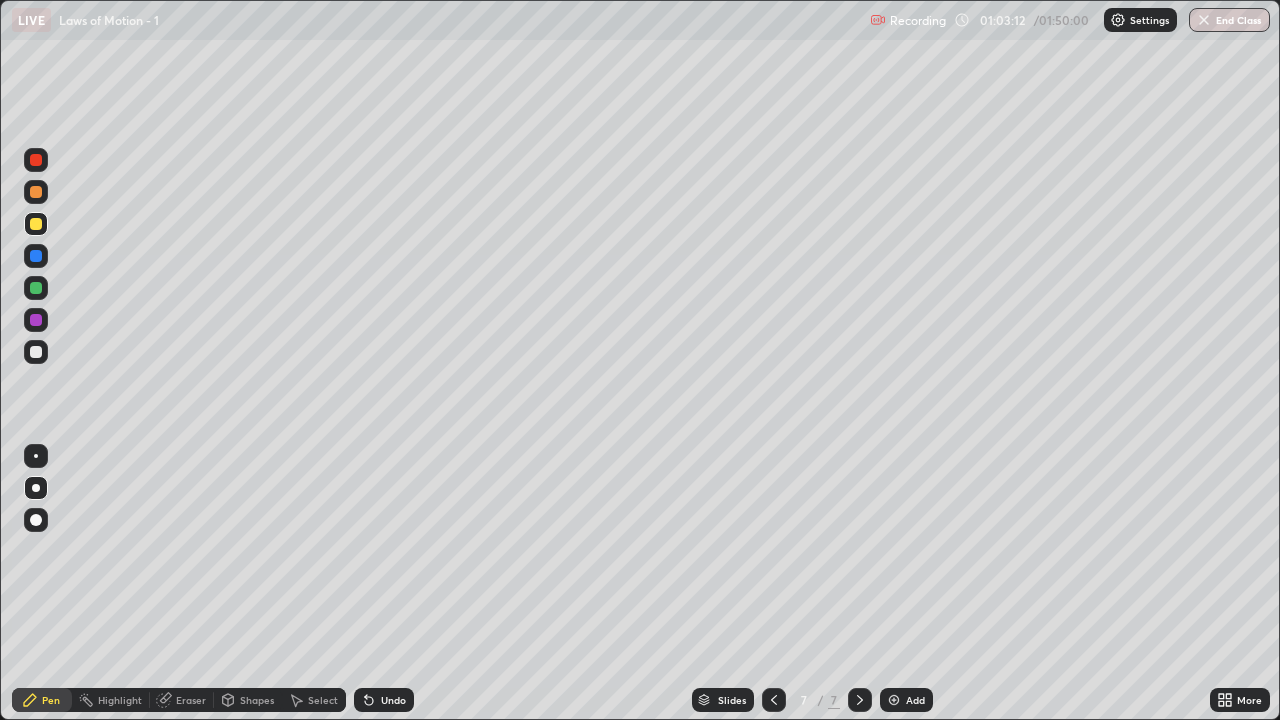click at bounding box center [36, 352] 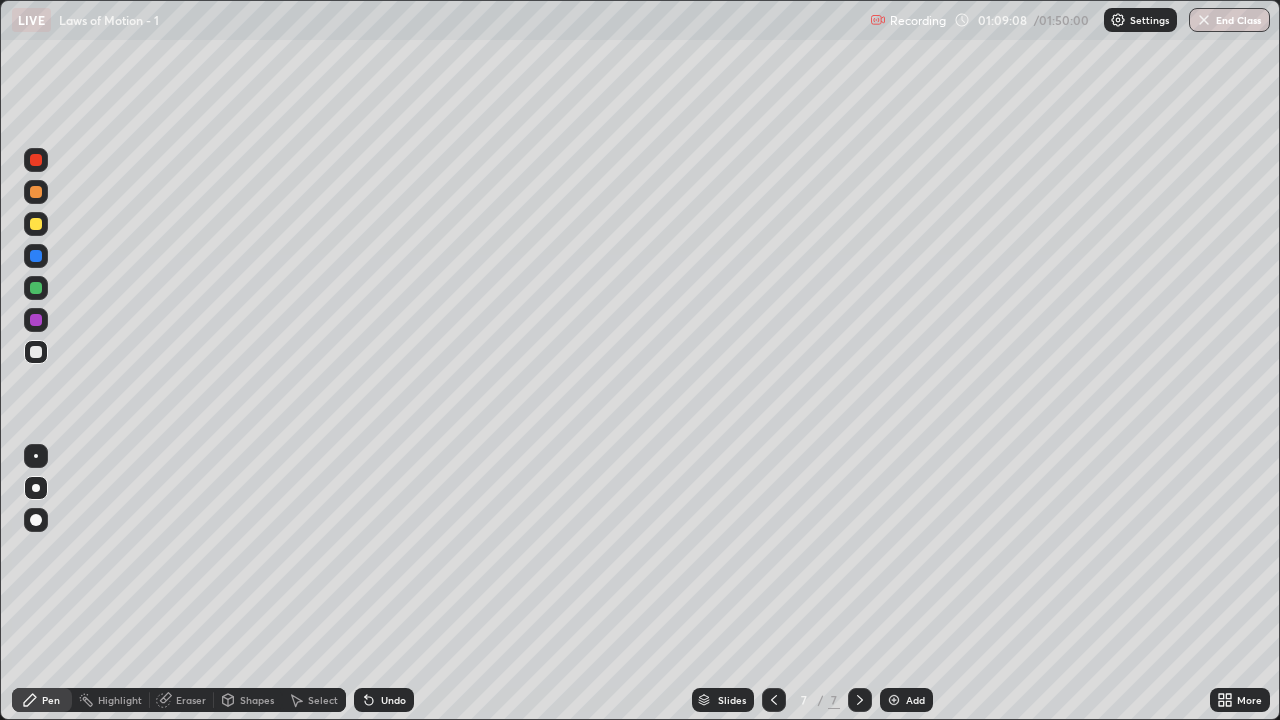 click on "Add" at bounding box center (915, 700) 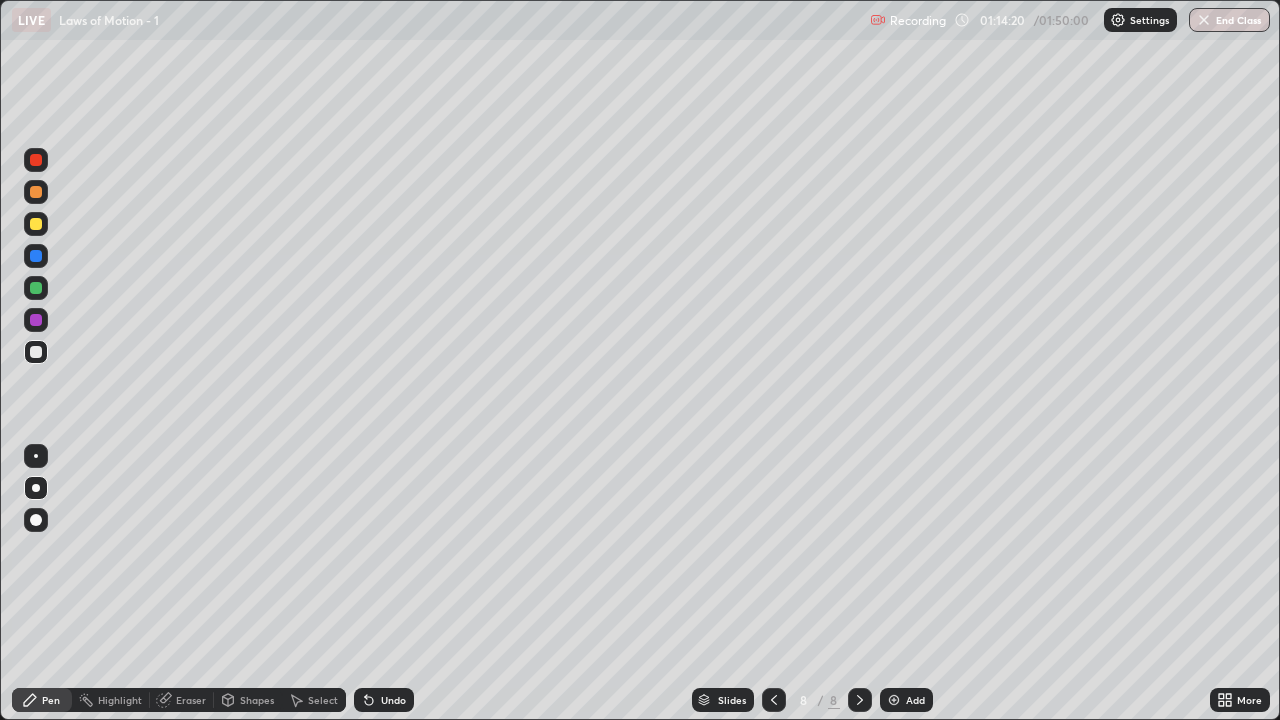 click on "Add" at bounding box center (915, 700) 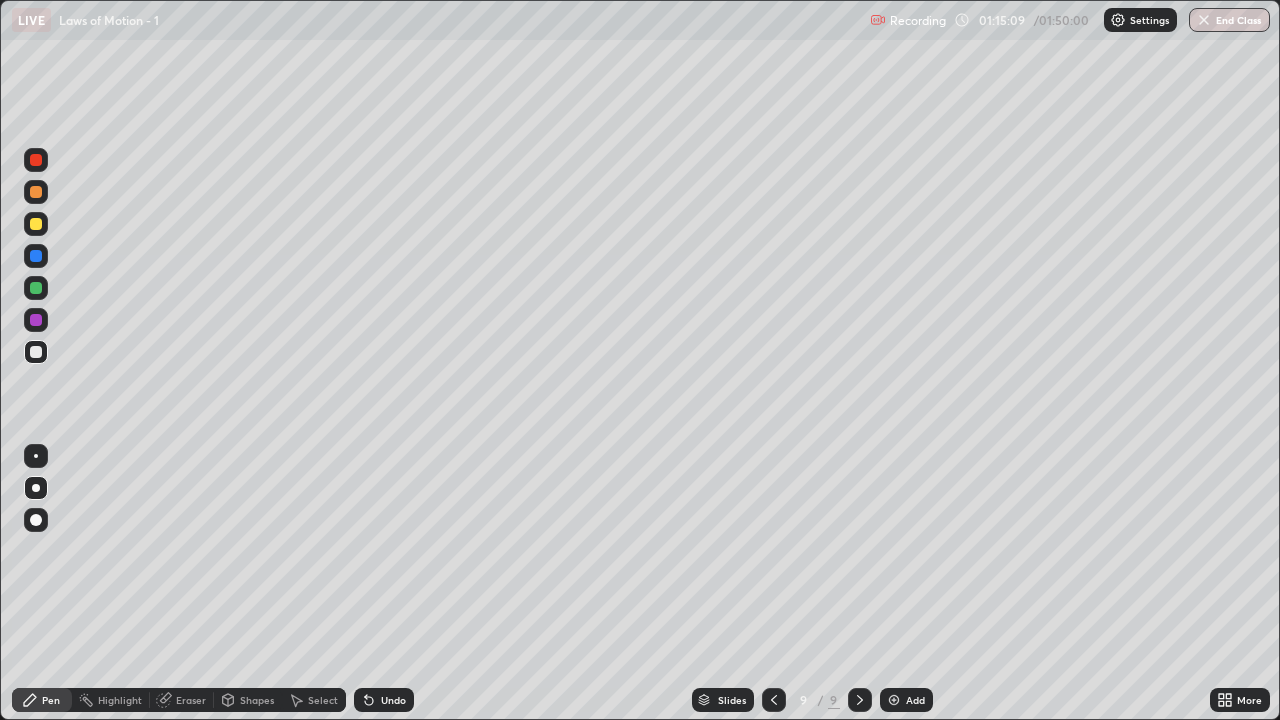 click at bounding box center [36, 224] 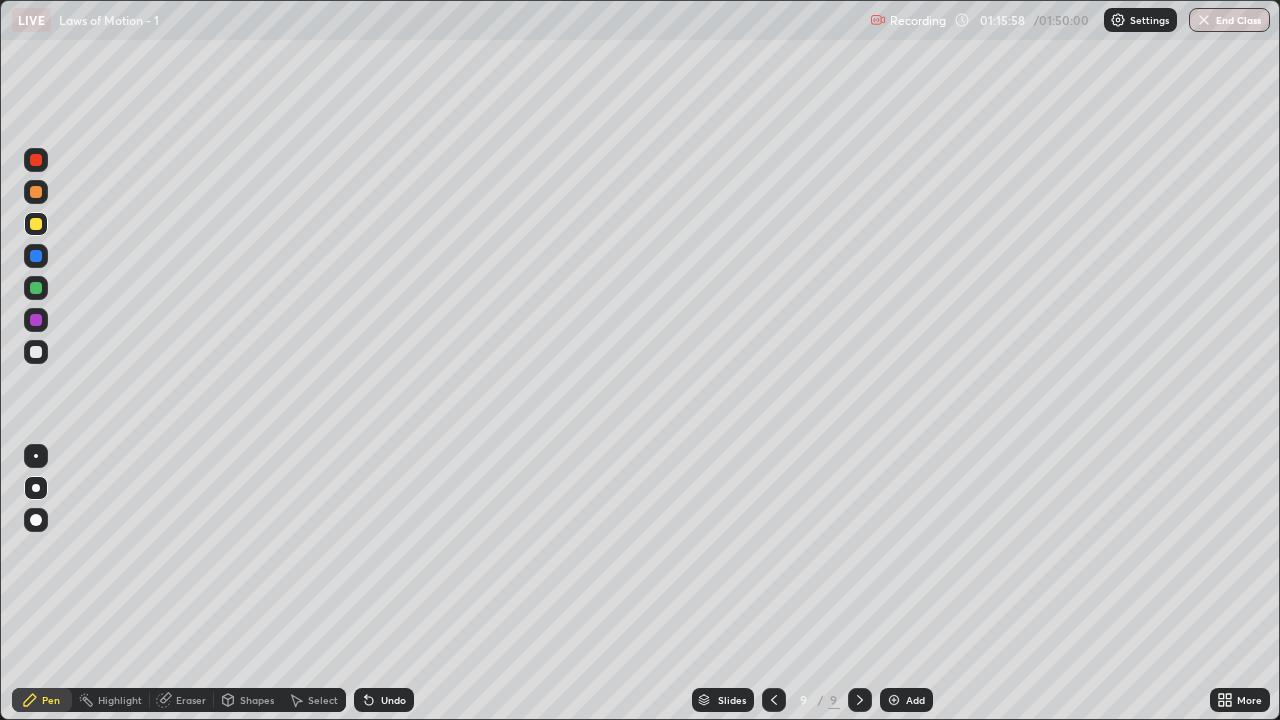 click on "Undo" at bounding box center (393, 700) 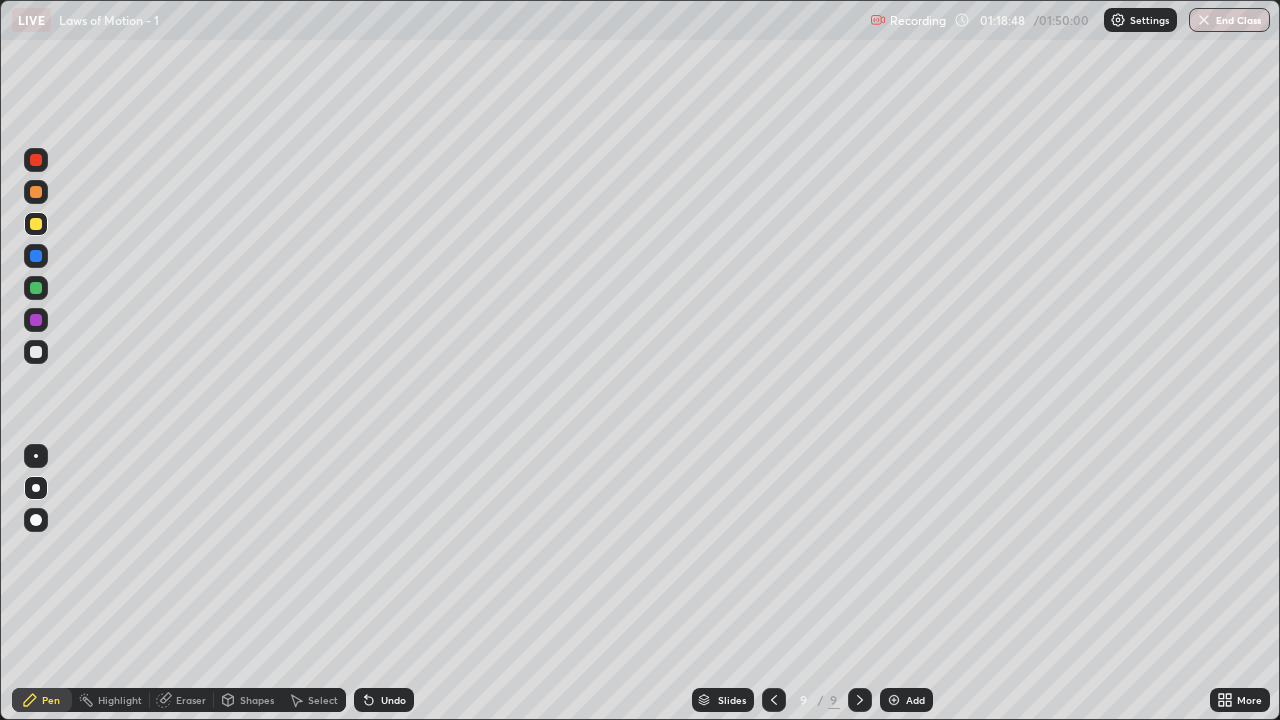click on "Add" at bounding box center (906, 700) 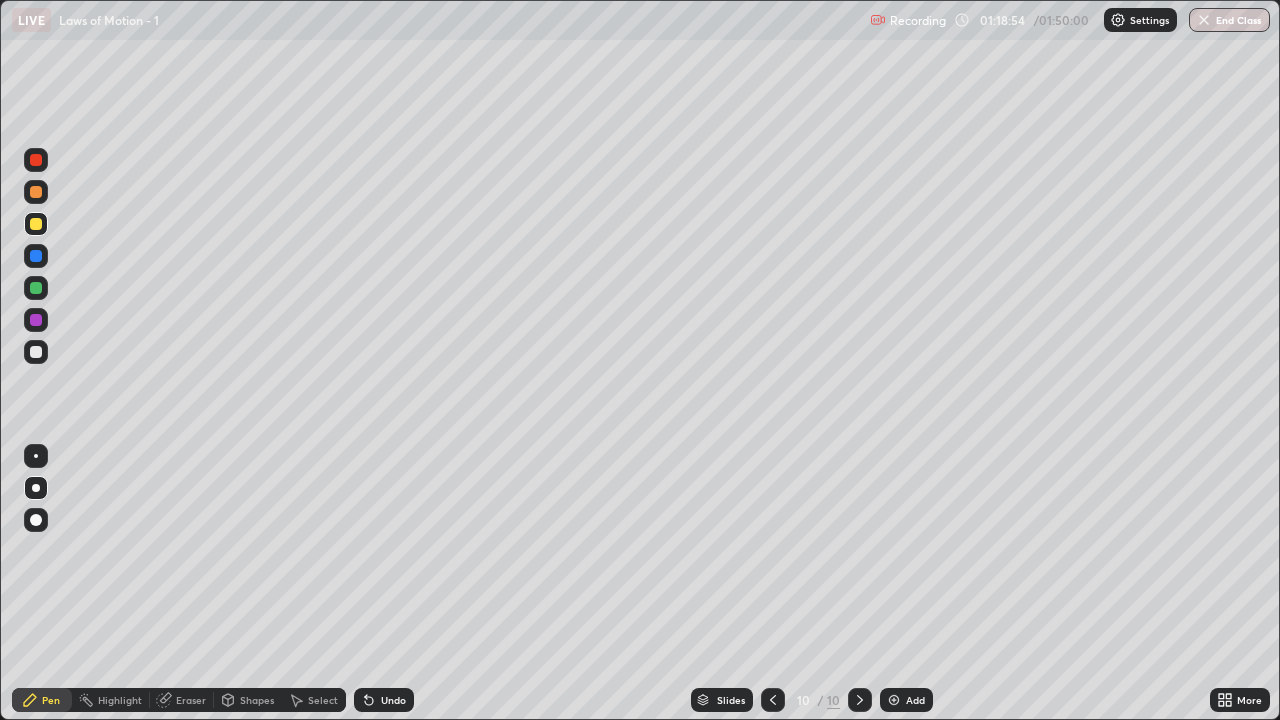 click on "Undo" at bounding box center (393, 700) 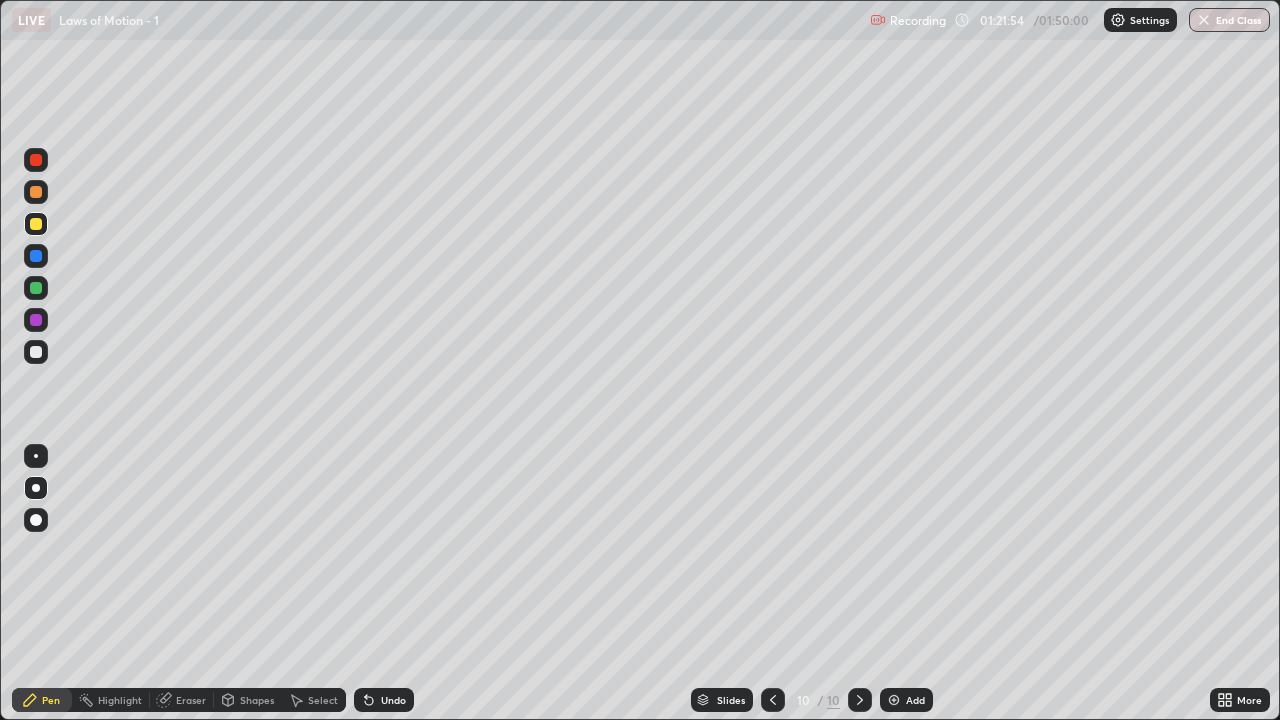 click on "Add" at bounding box center (915, 700) 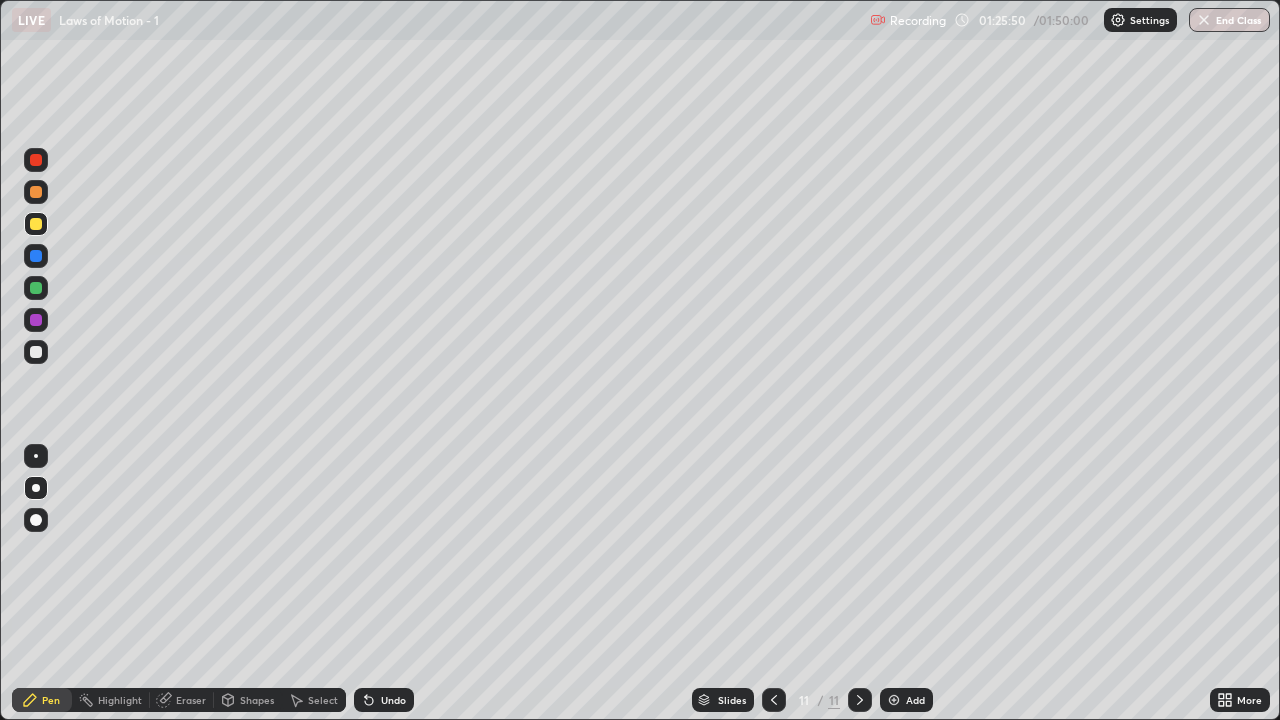 click on "Add" at bounding box center (915, 700) 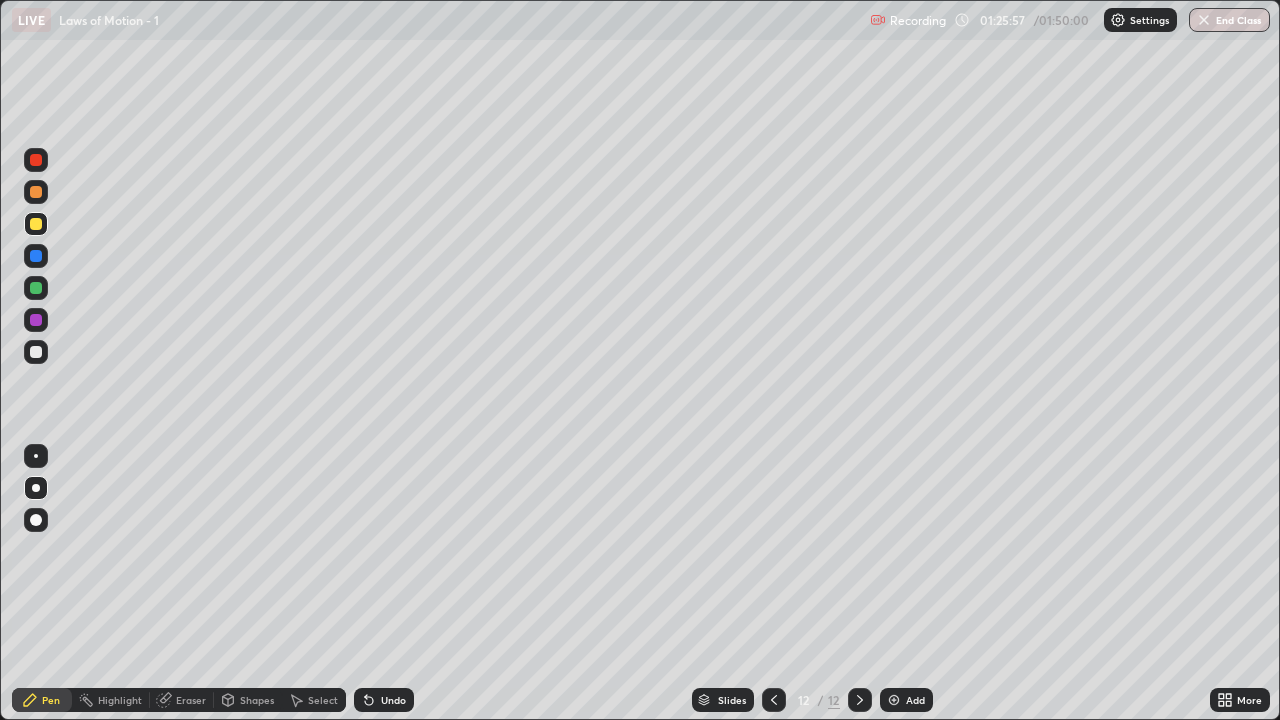 click at bounding box center [36, 352] 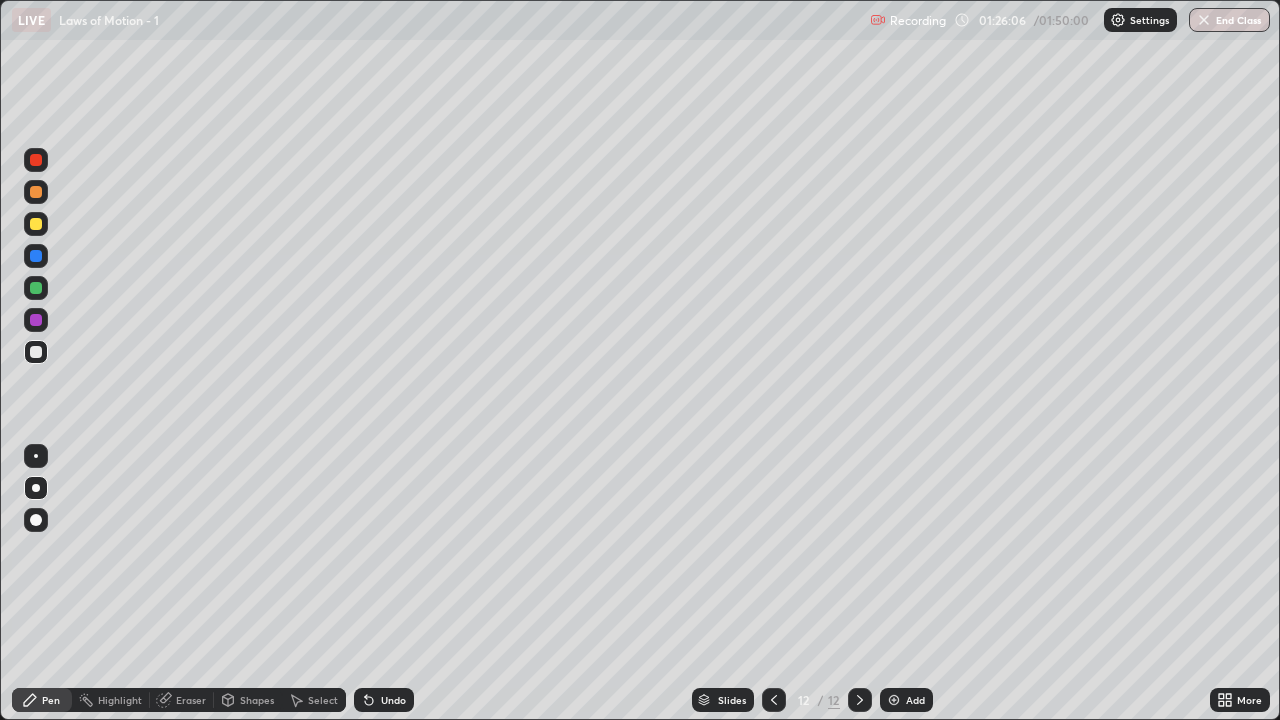click at bounding box center (36, 224) 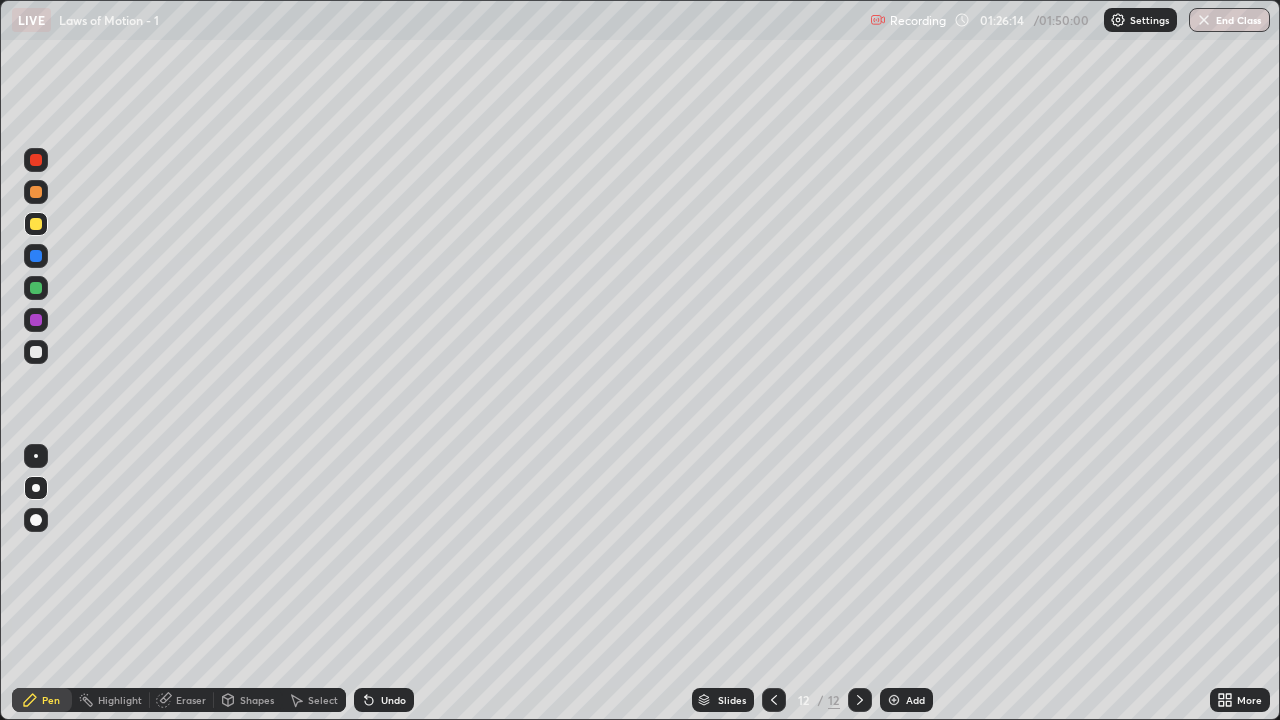 click at bounding box center [36, 352] 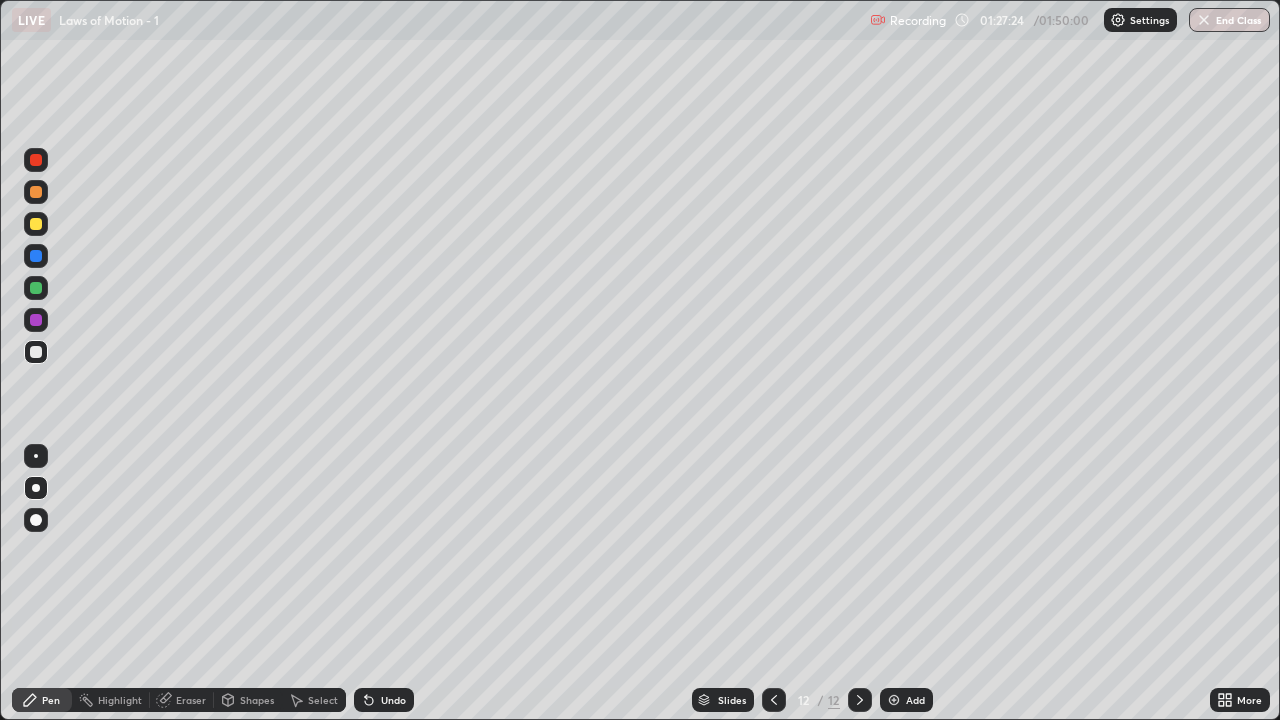 click at bounding box center [36, 224] 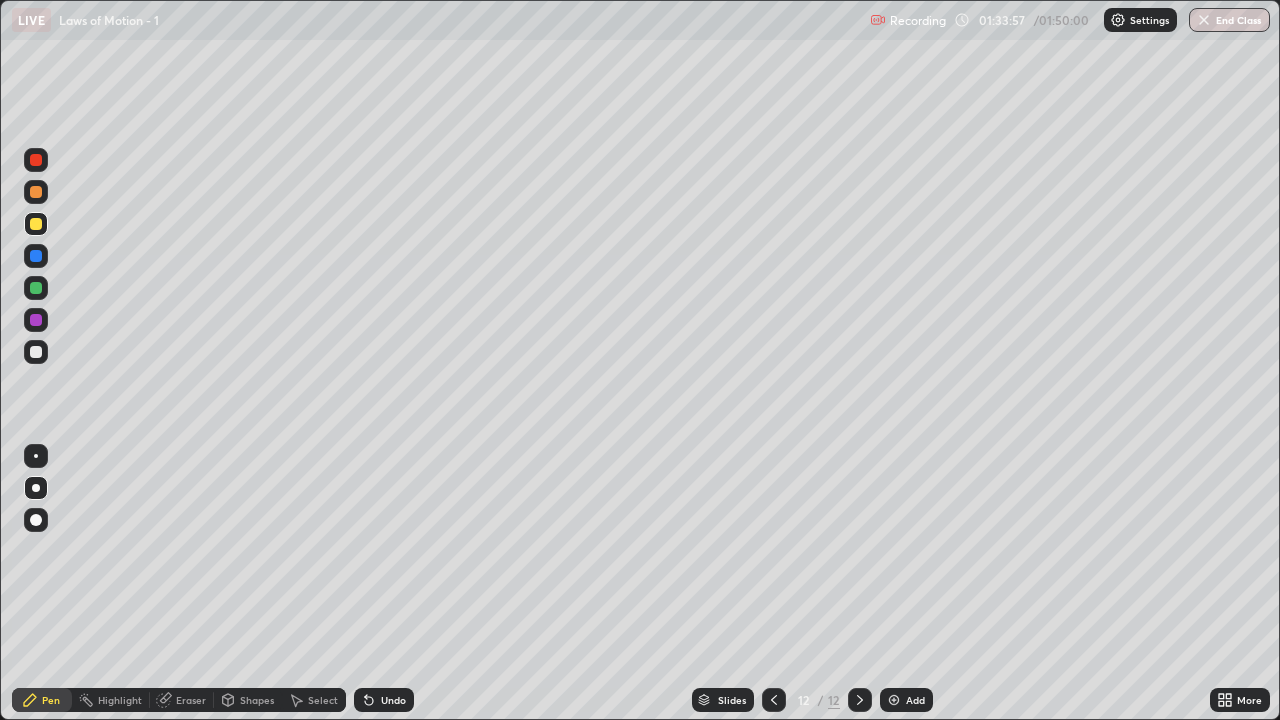 click at bounding box center (860, 700) 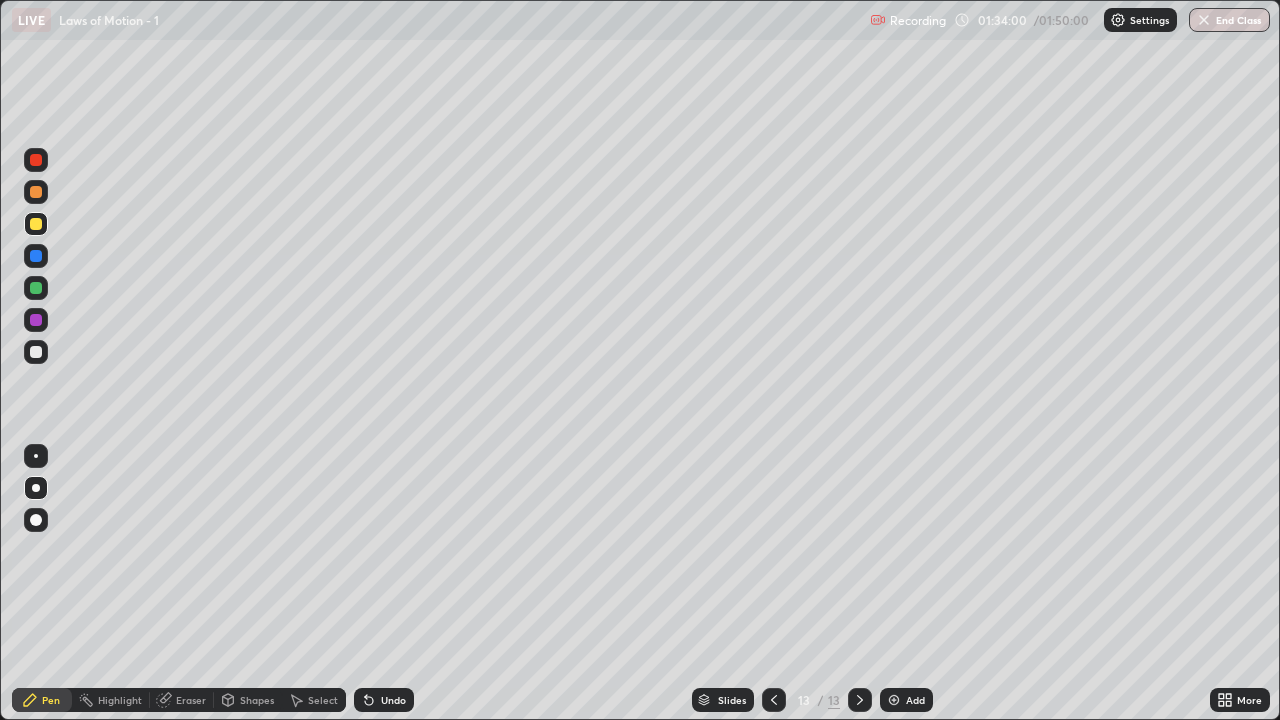 click at bounding box center [36, 352] 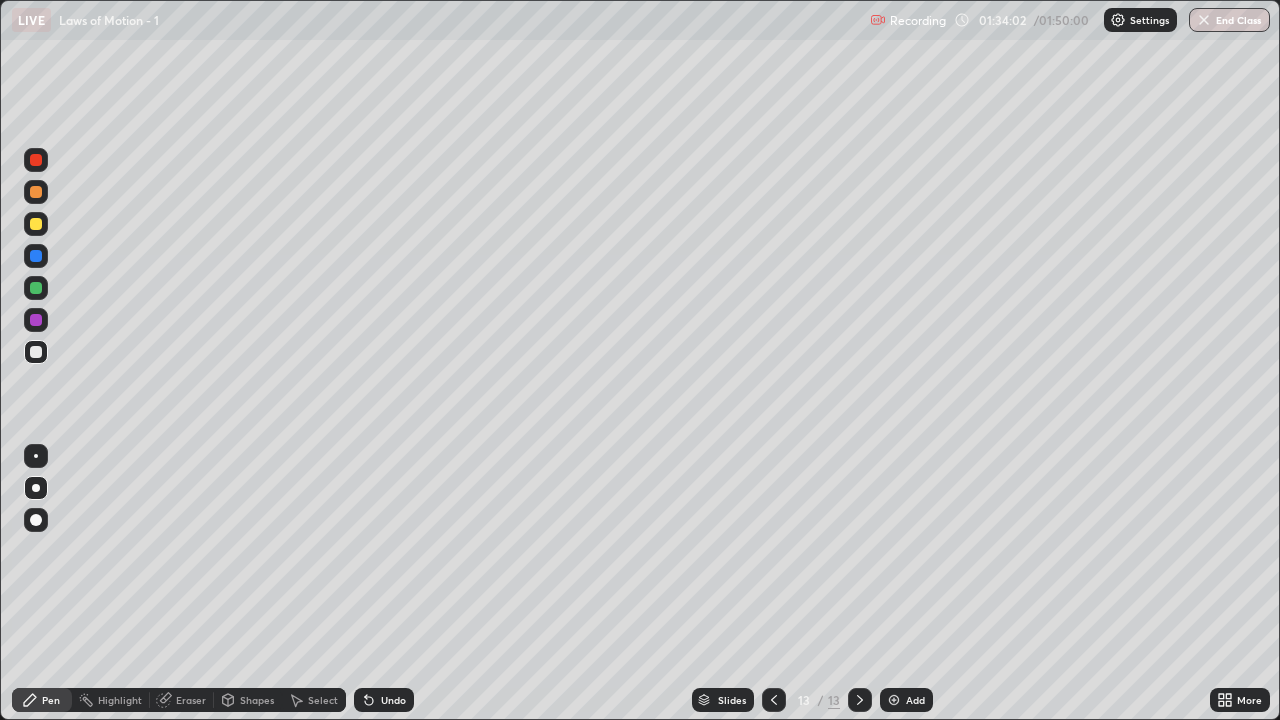 click at bounding box center (36, 224) 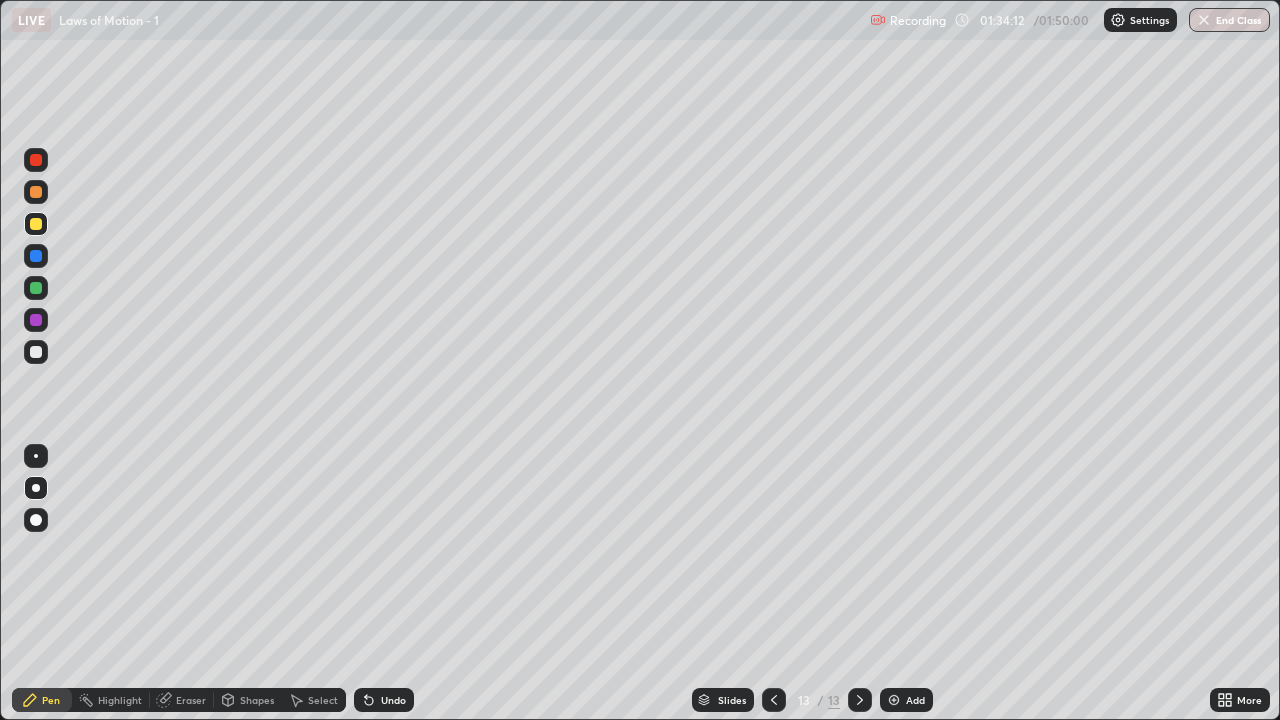 click at bounding box center (36, 352) 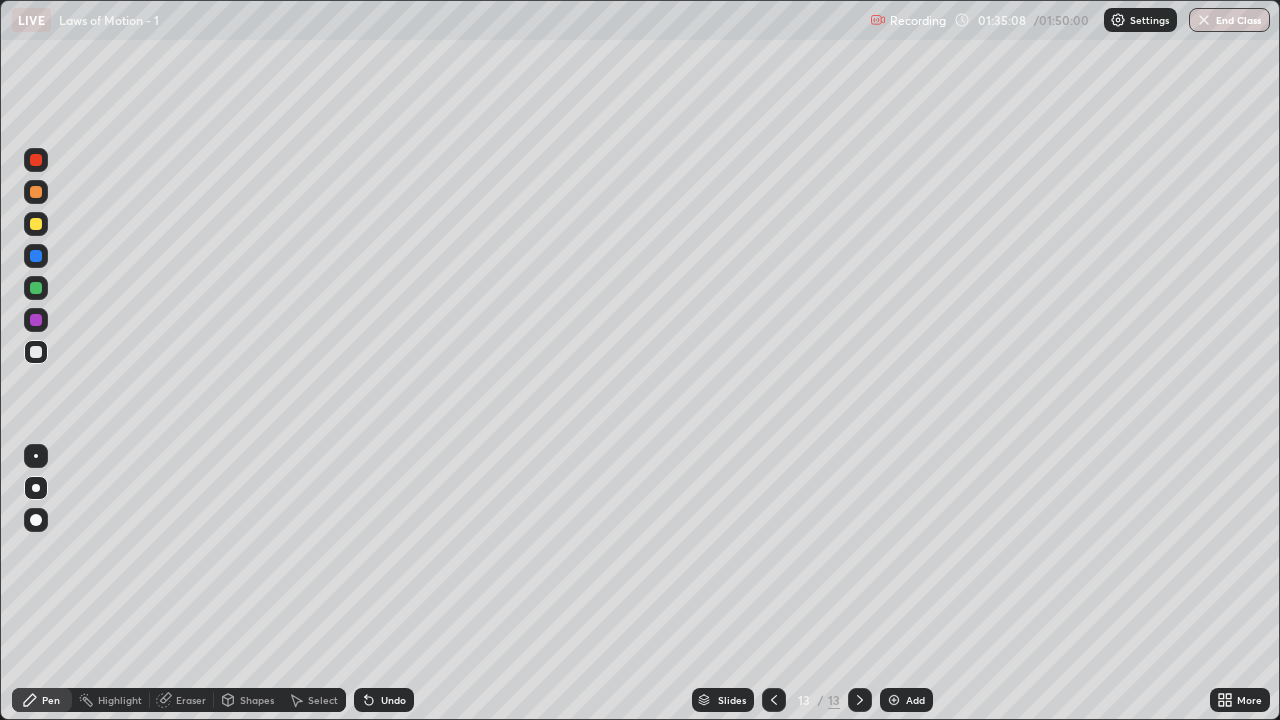 click at bounding box center [36, 288] 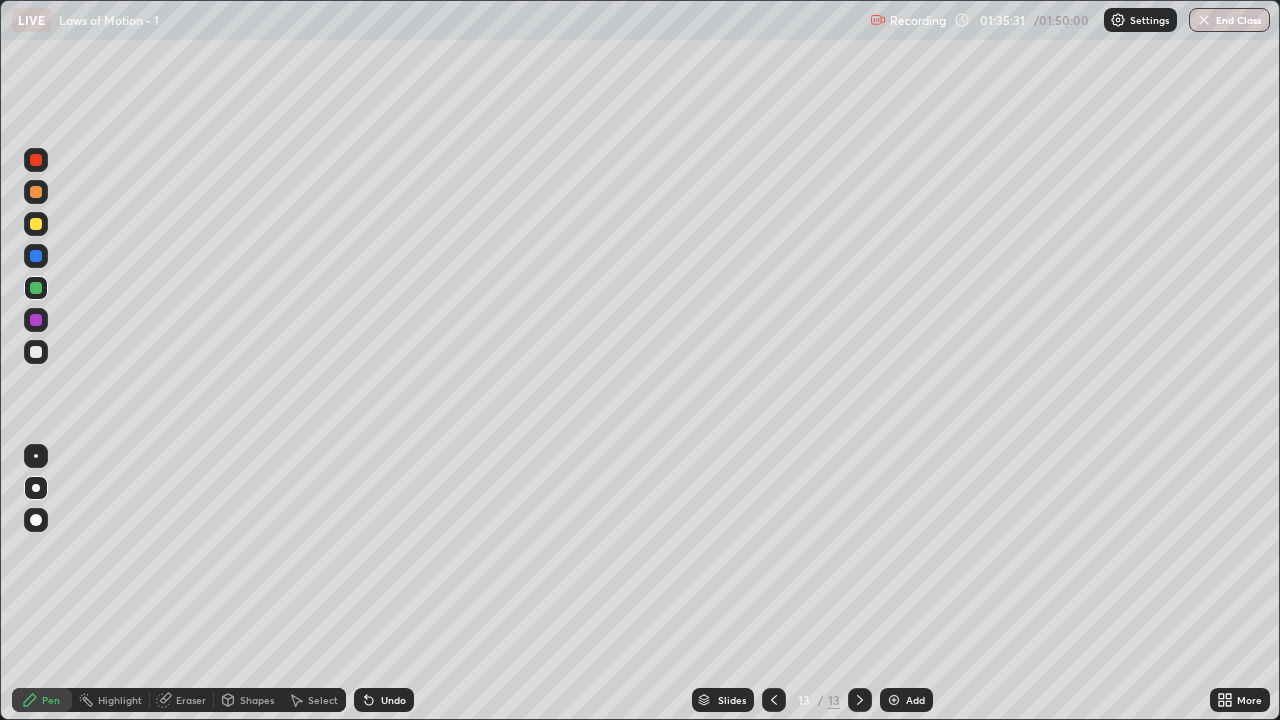 click on "Undo" at bounding box center [393, 700] 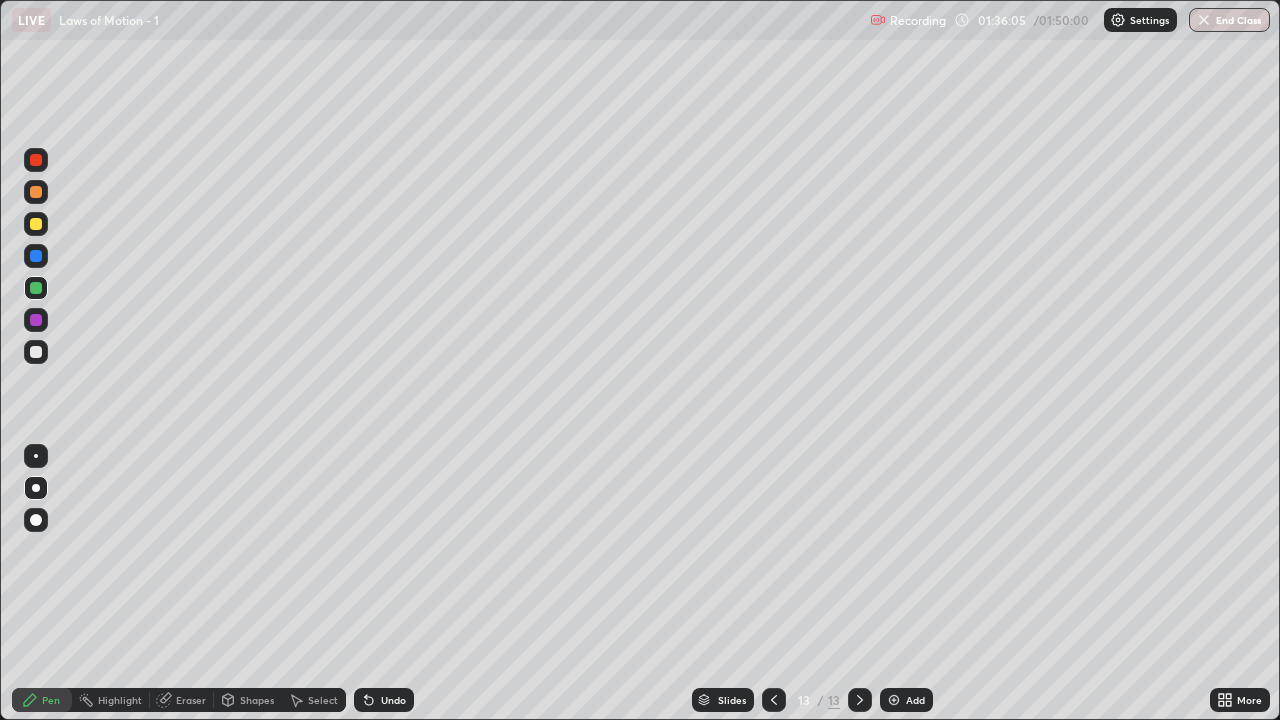 click at bounding box center [36, 224] 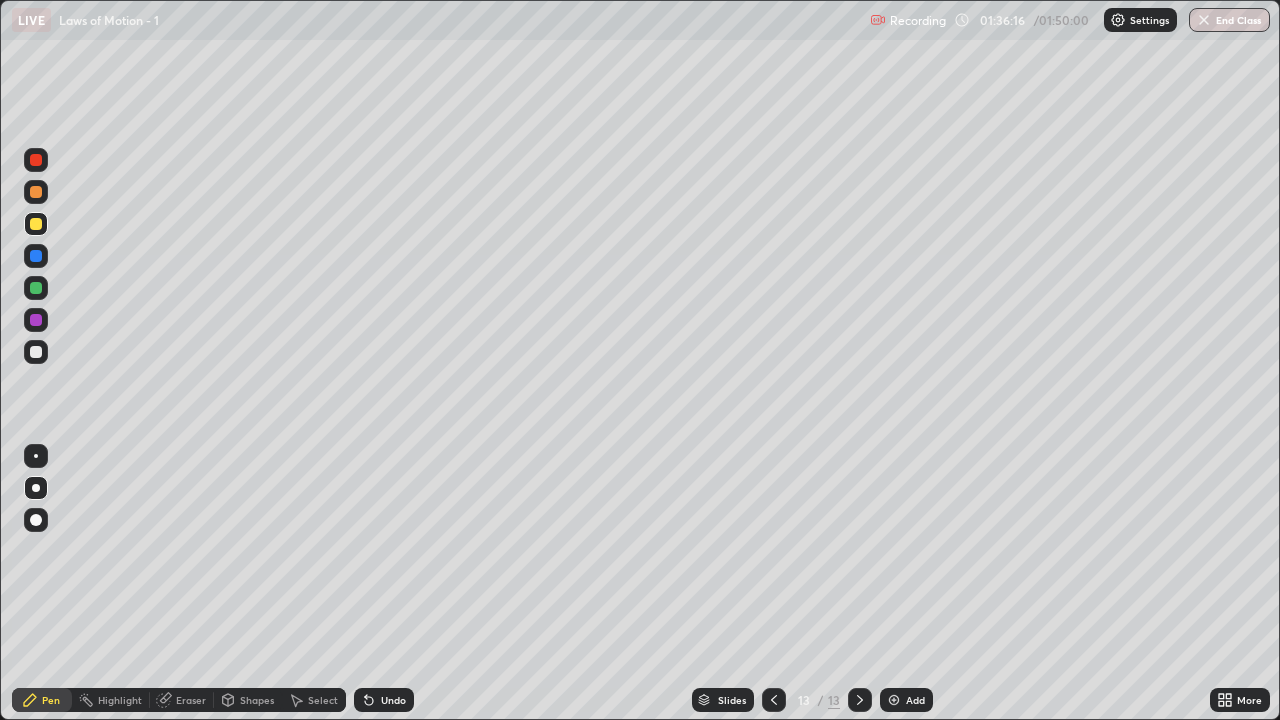 click at bounding box center [36, 352] 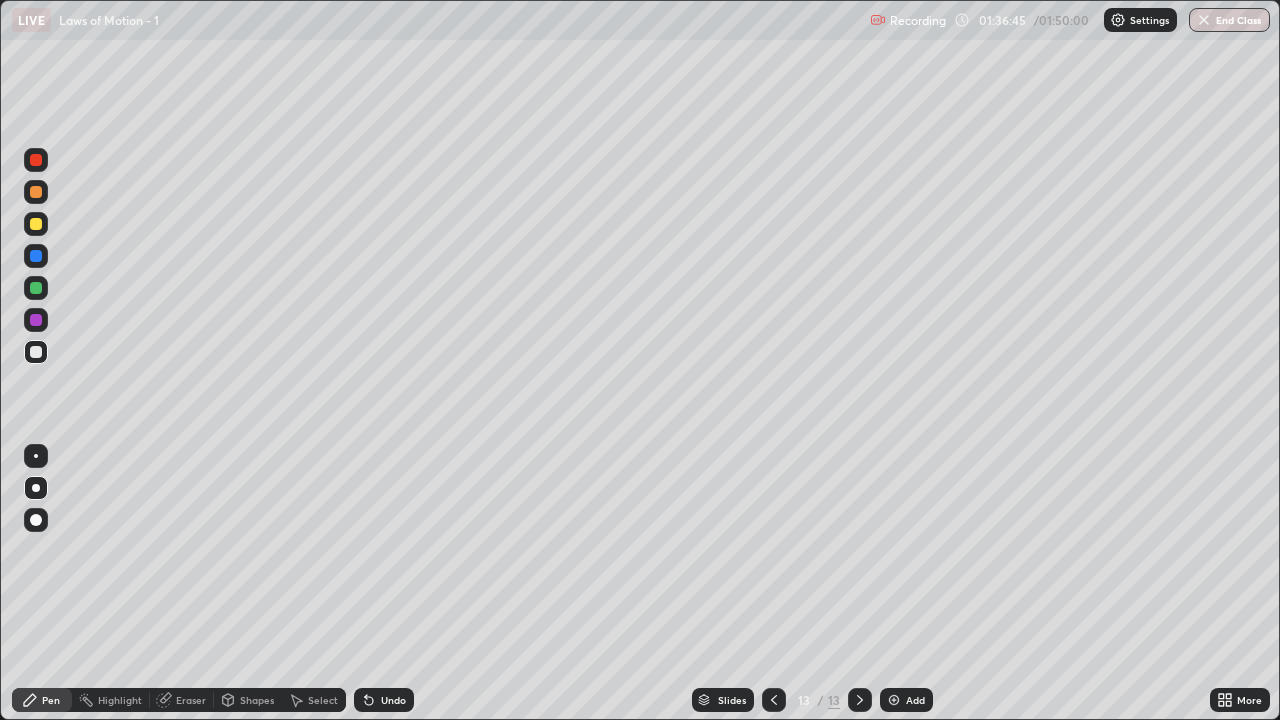 click at bounding box center (36, 288) 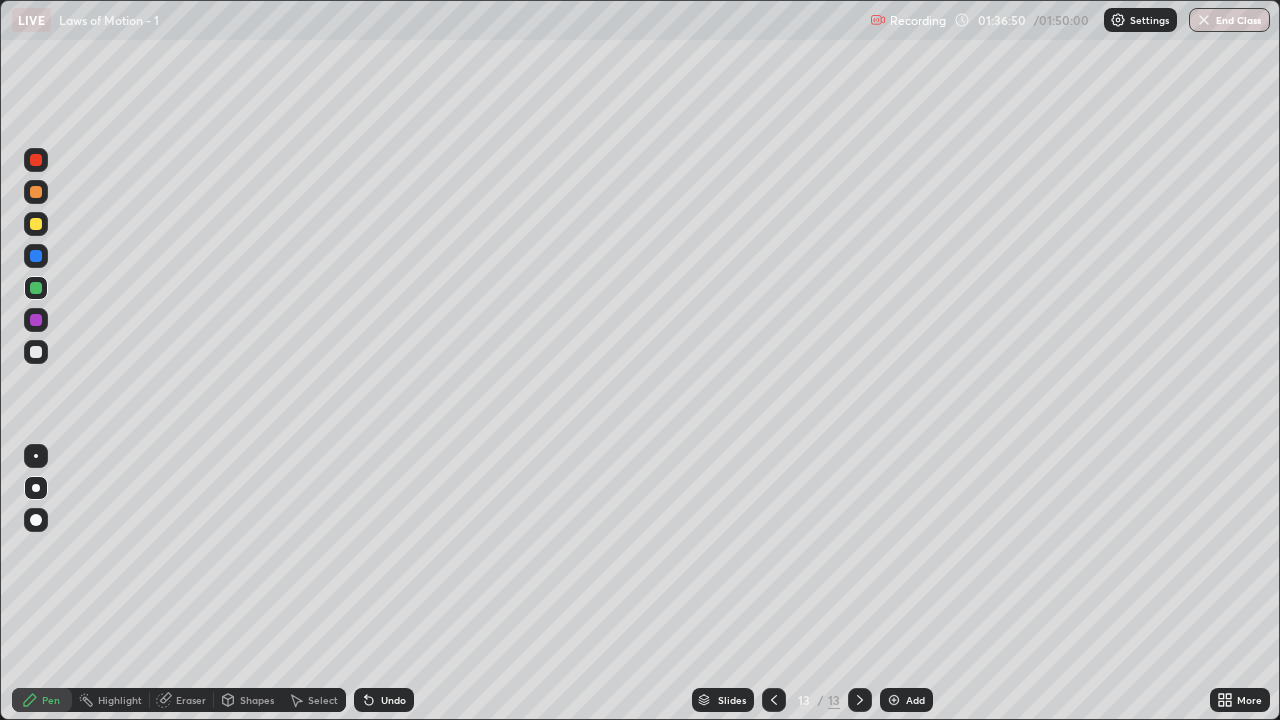 click on "Undo" at bounding box center [393, 700] 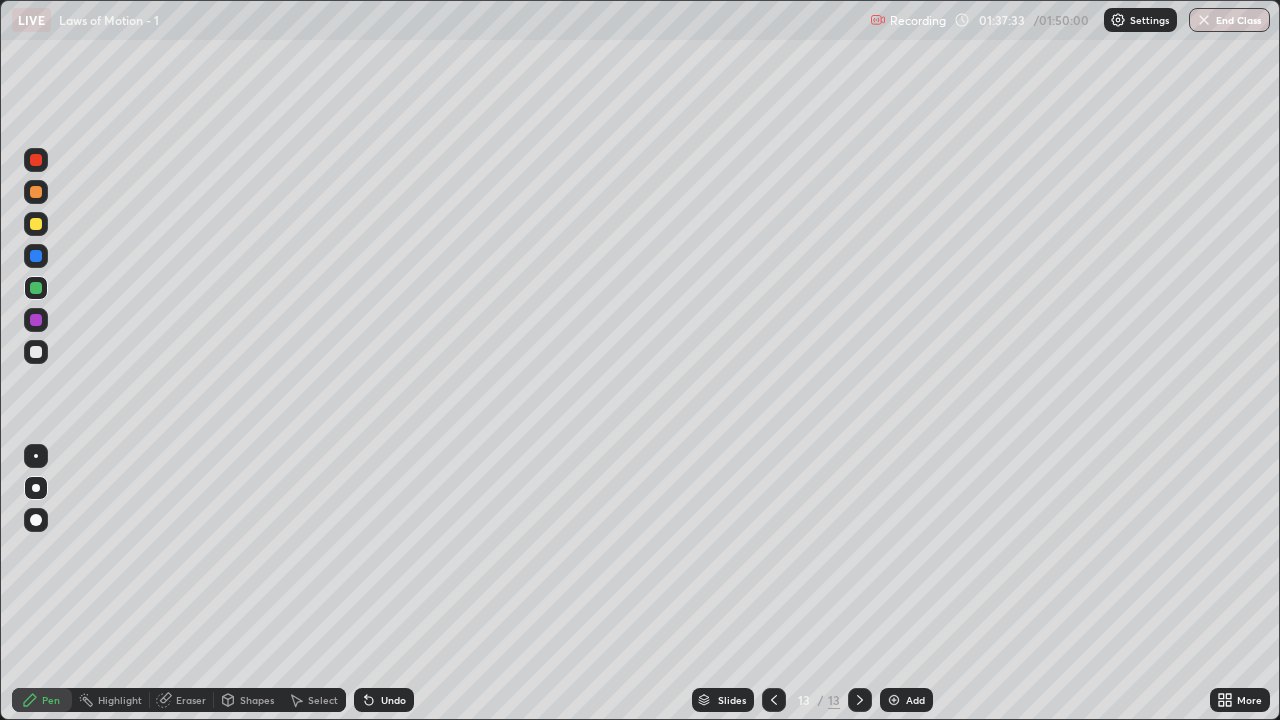 click at bounding box center [36, 192] 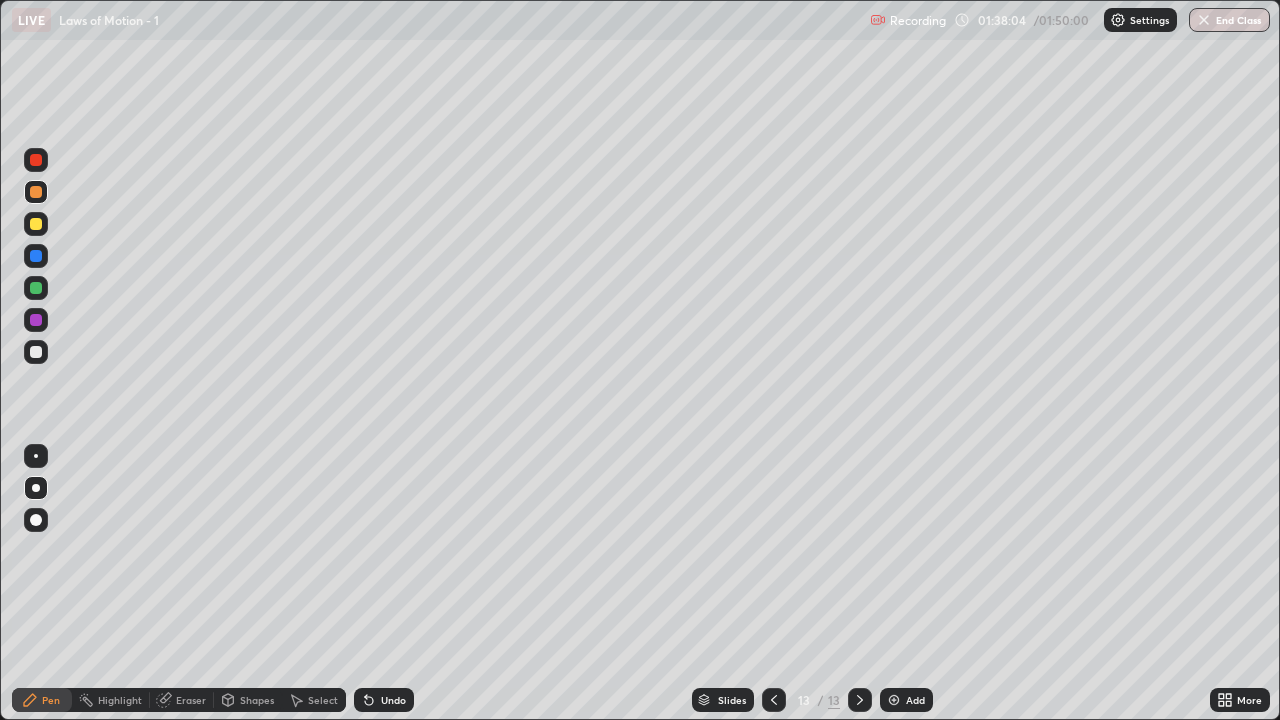 click at bounding box center (36, 224) 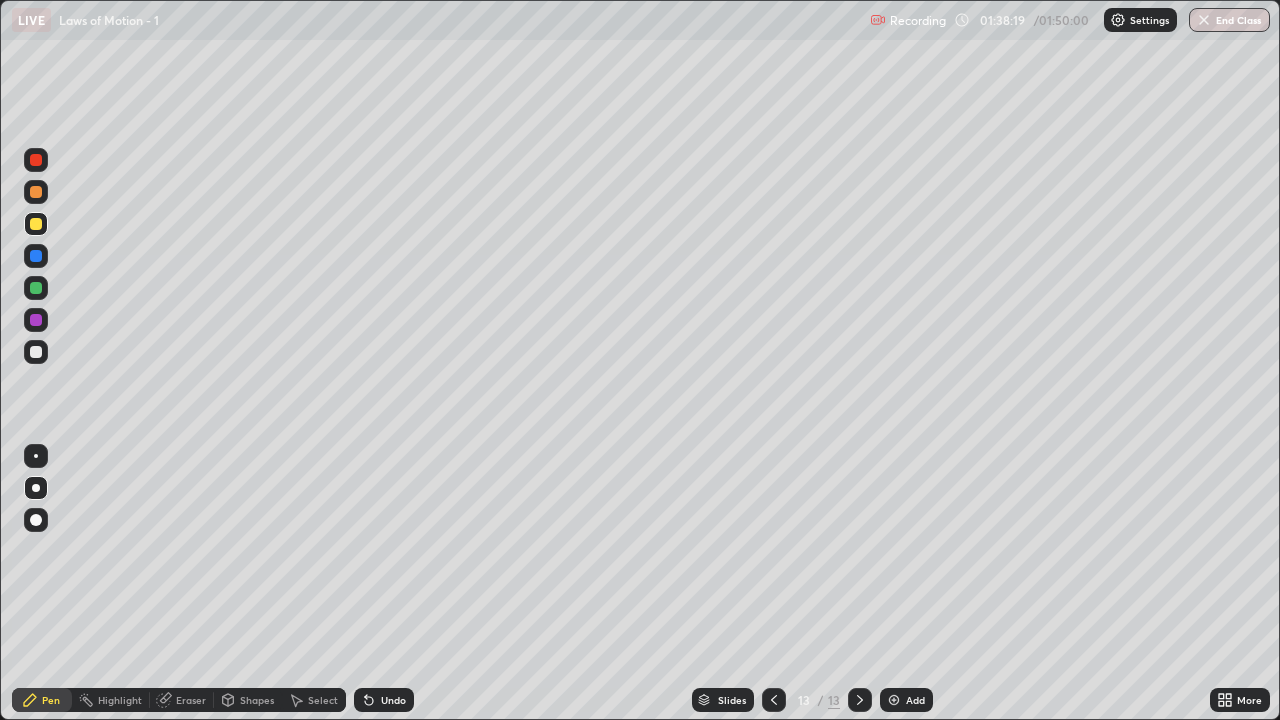 click on "Undo" at bounding box center [393, 700] 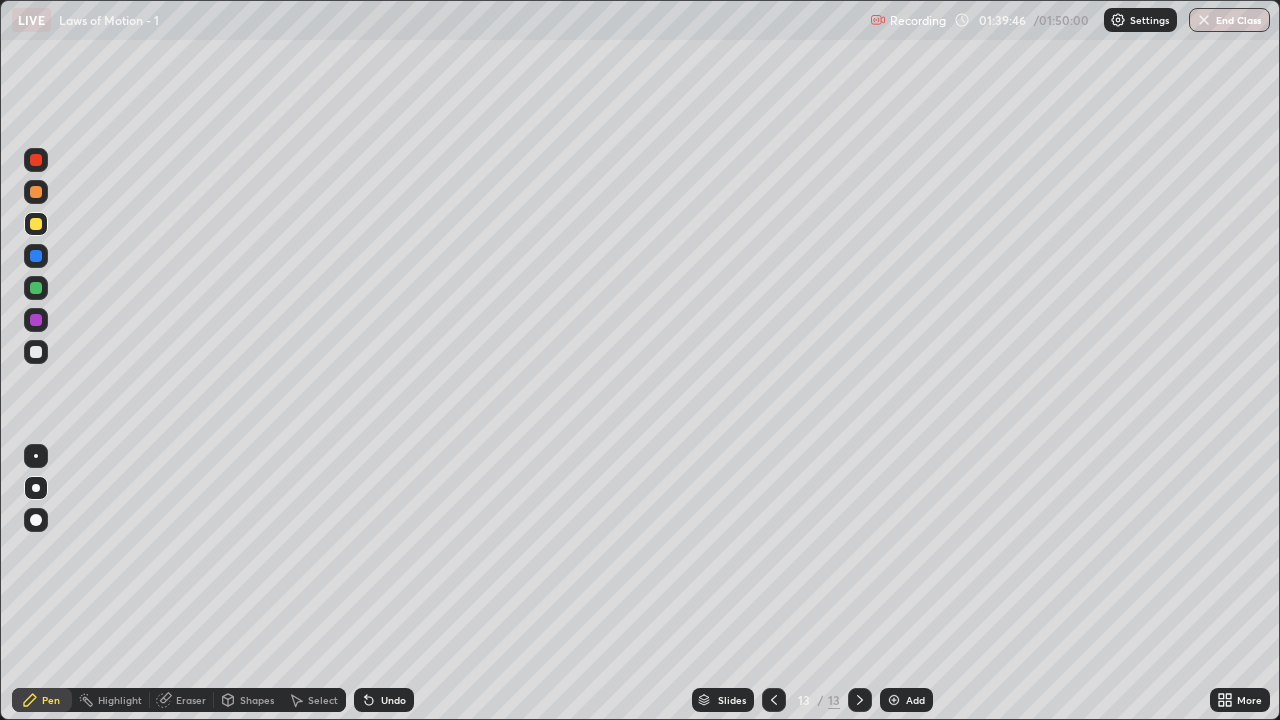click on "Add" at bounding box center (915, 700) 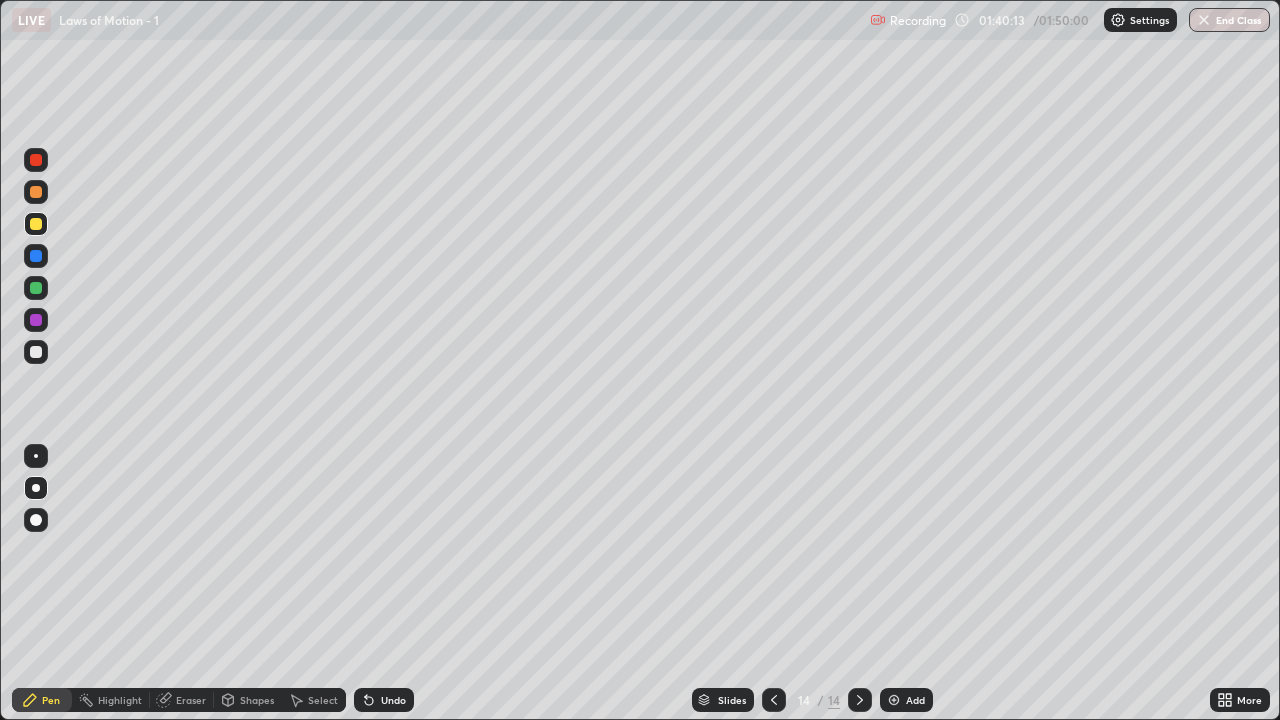 click 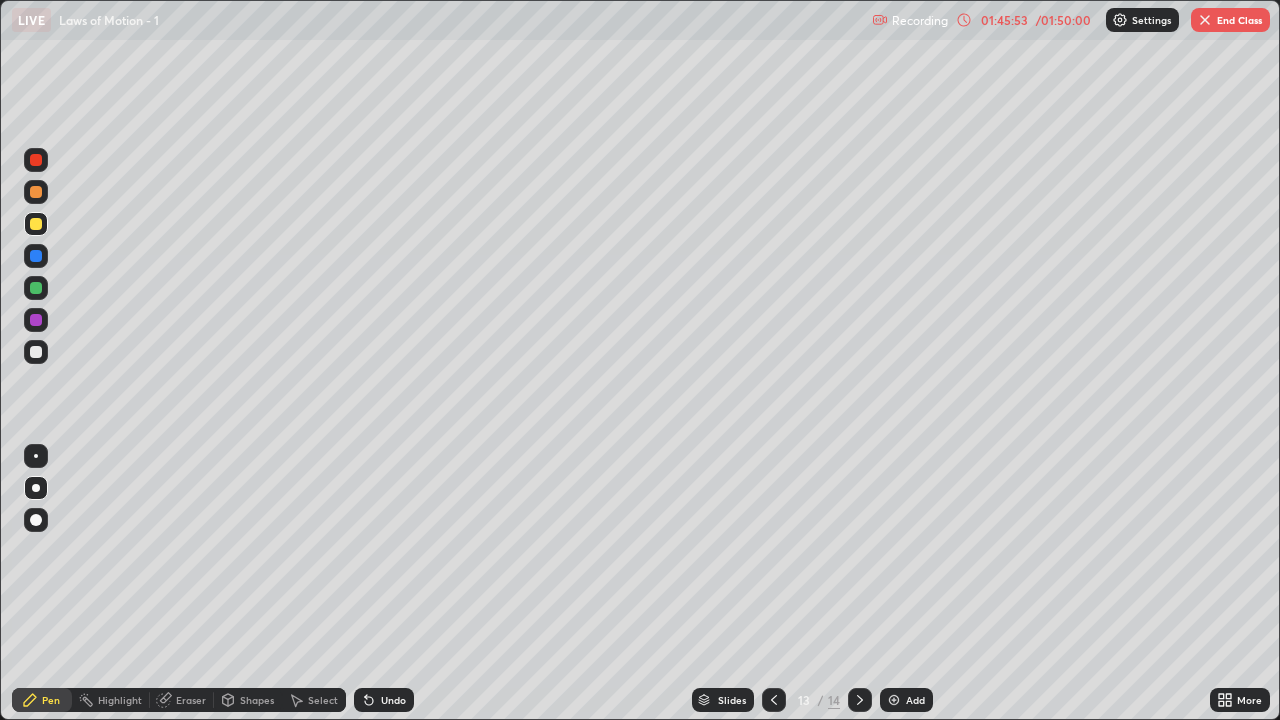 click on "End Class" at bounding box center [1230, 20] 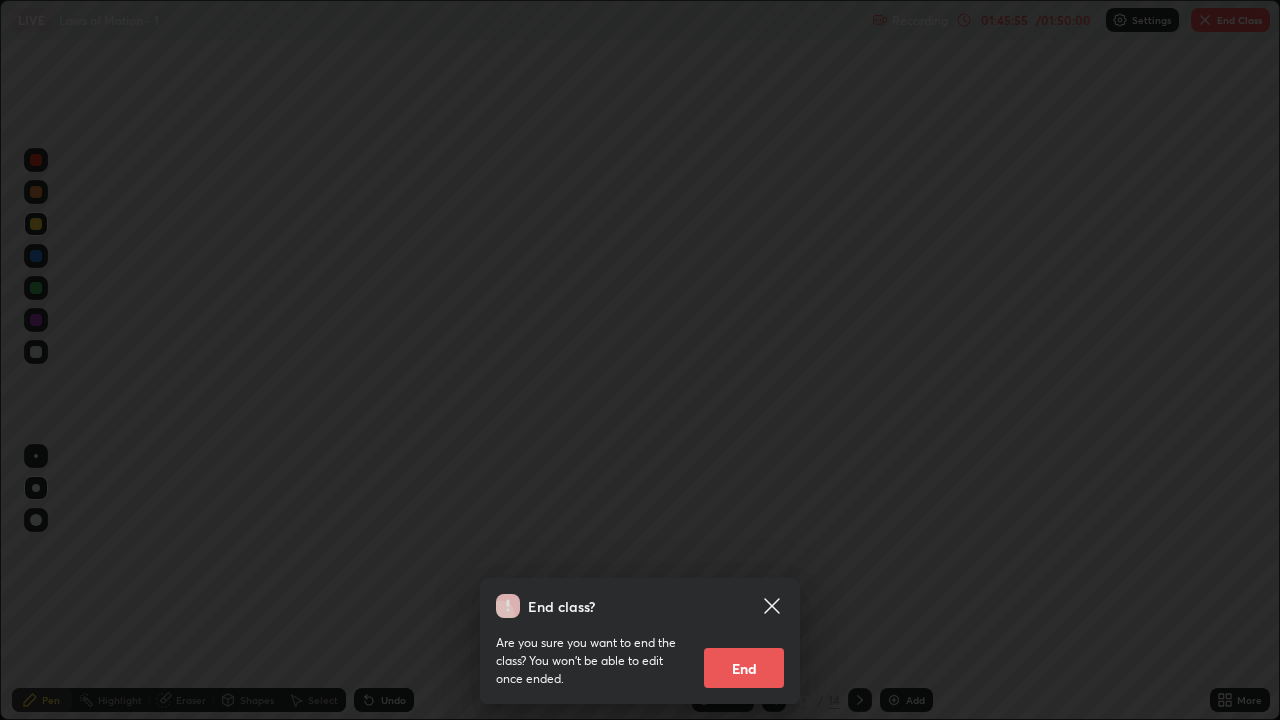 click on "End" at bounding box center [744, 668] 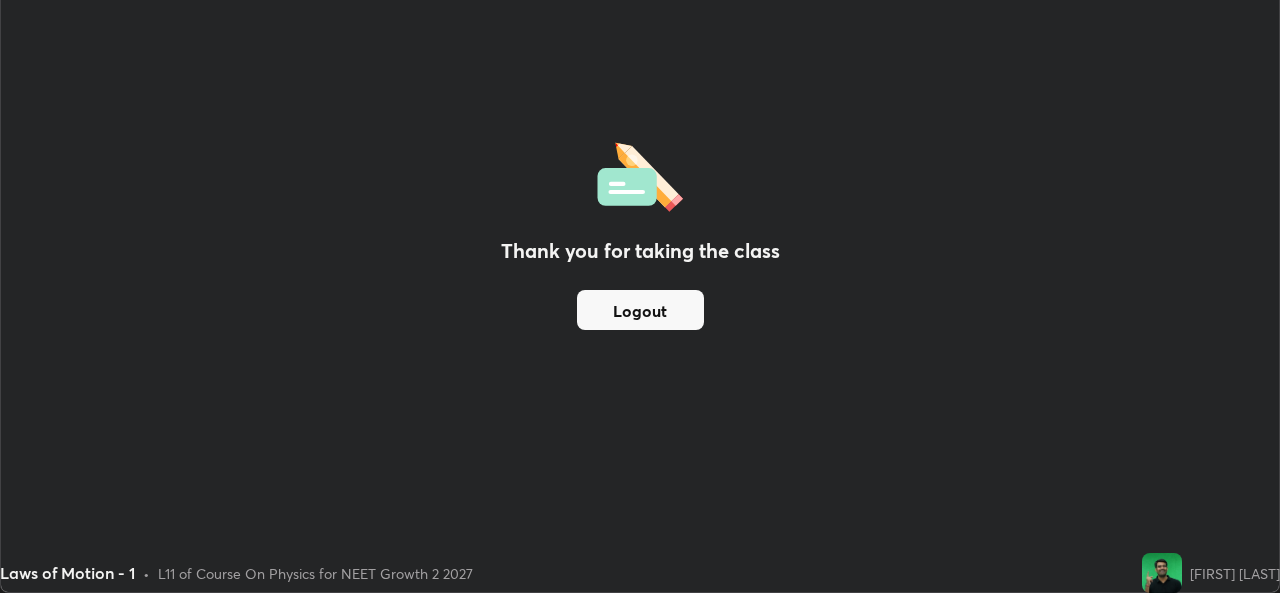 scroll, scrollTop: 593, scrollLeft: 1280, axis: both 